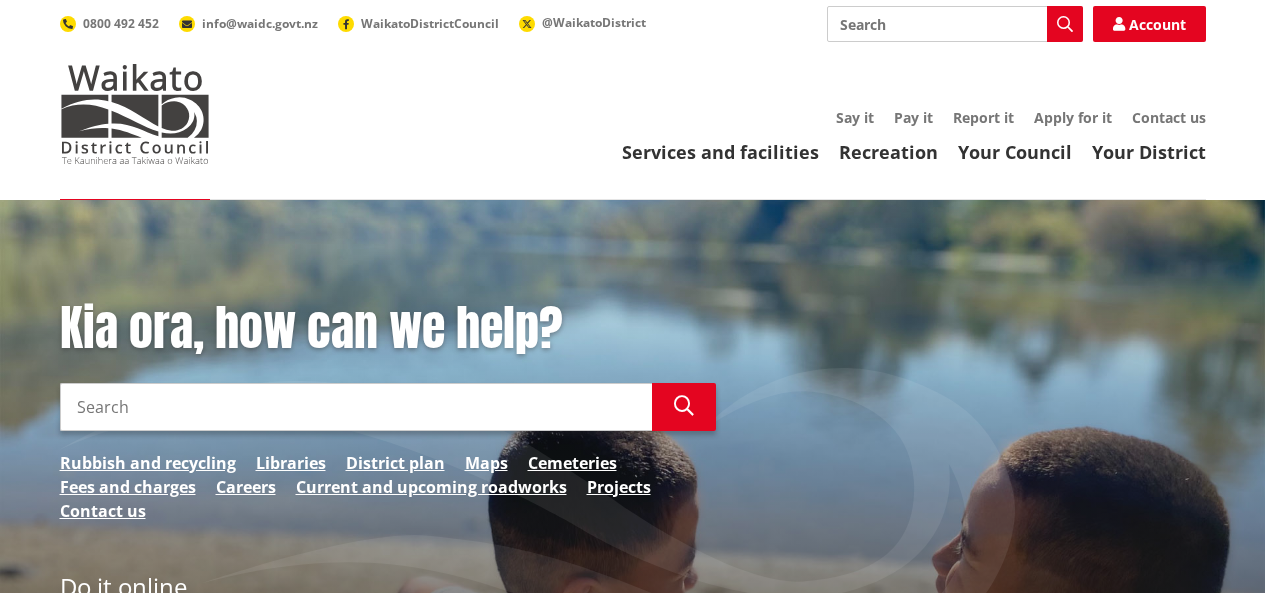scroll, scrollTop: 0, scrollLeft: 0, axis: both 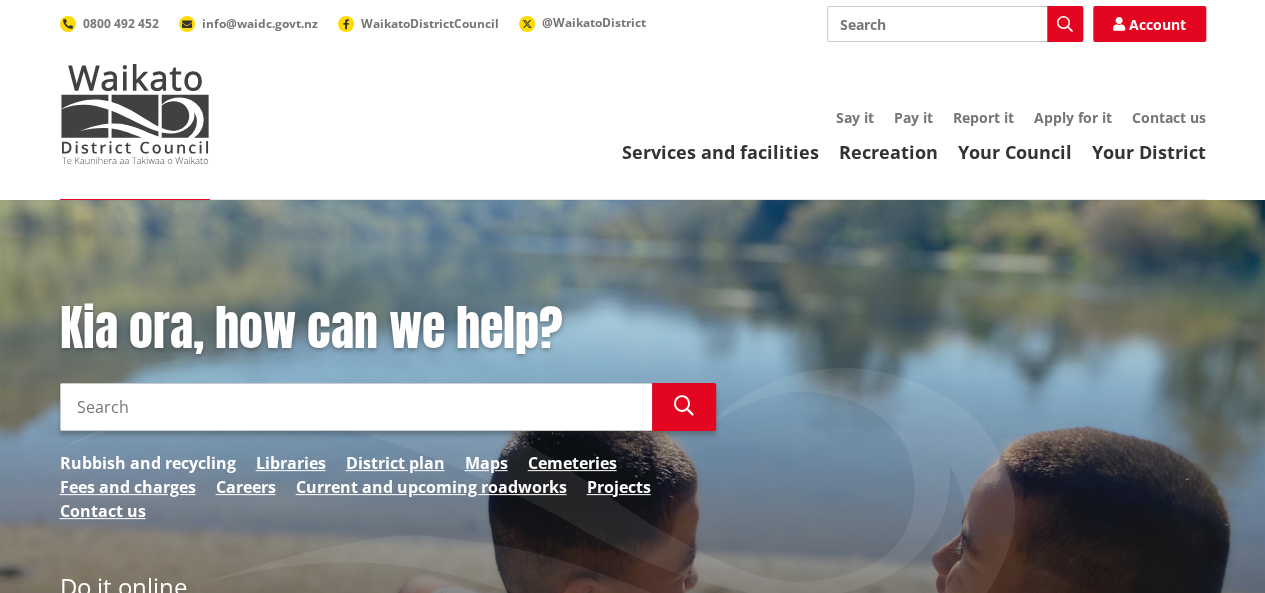 click on "Rubbish and recycling" at bounding box center [148, 463] 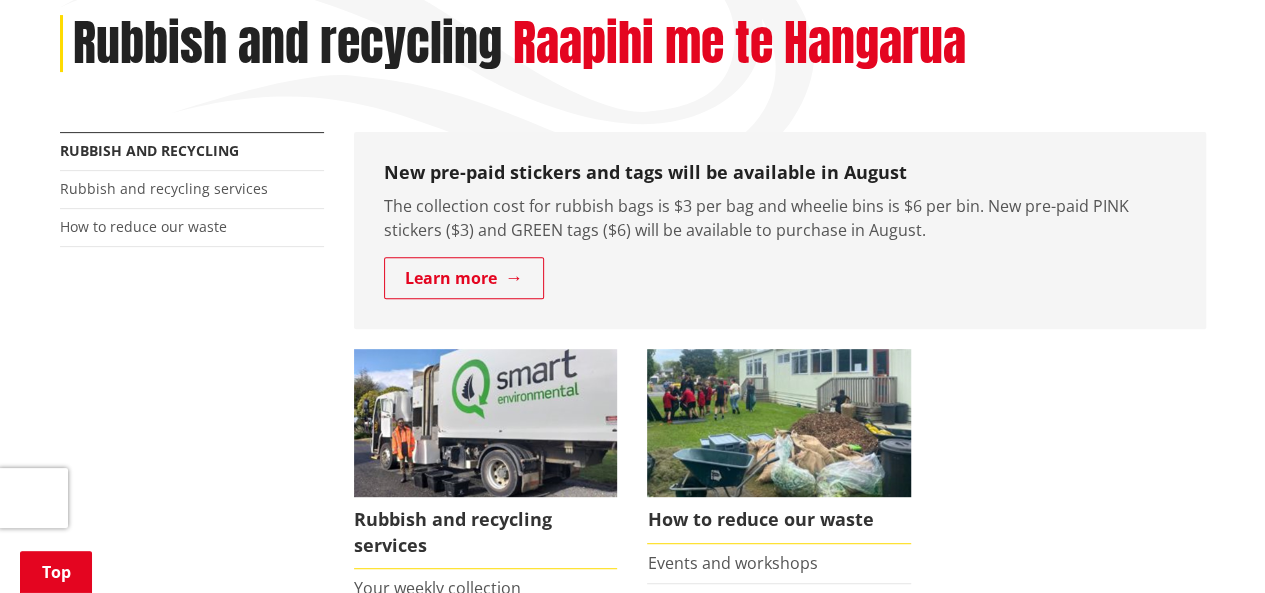 scroll, scrollTop: 300, scrollLeft: 0, axis: vertical 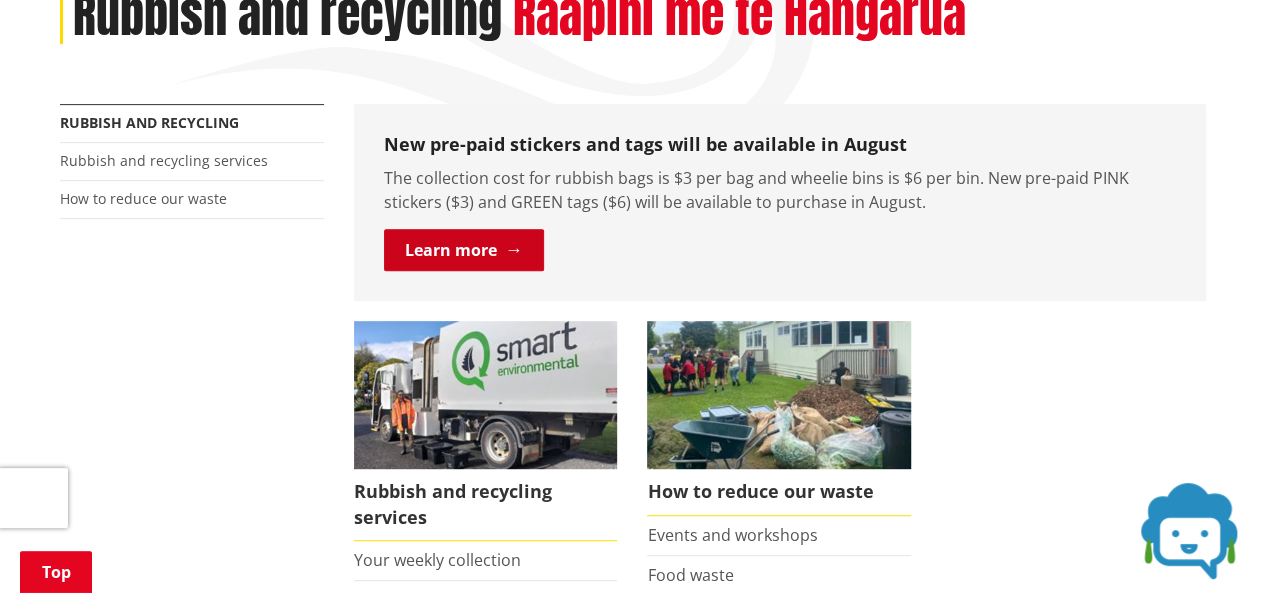 click on "Learn more" at bounding box center (464, 250) 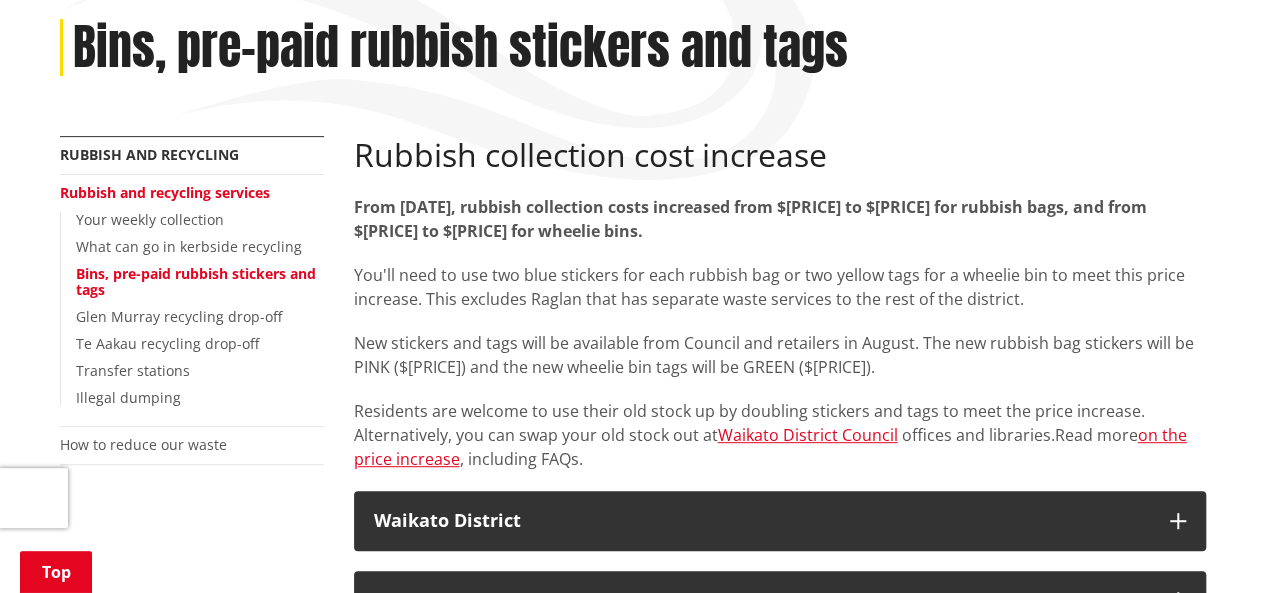 scroll, scrollTop: 300, scrollLeft: 0, axis: vertical 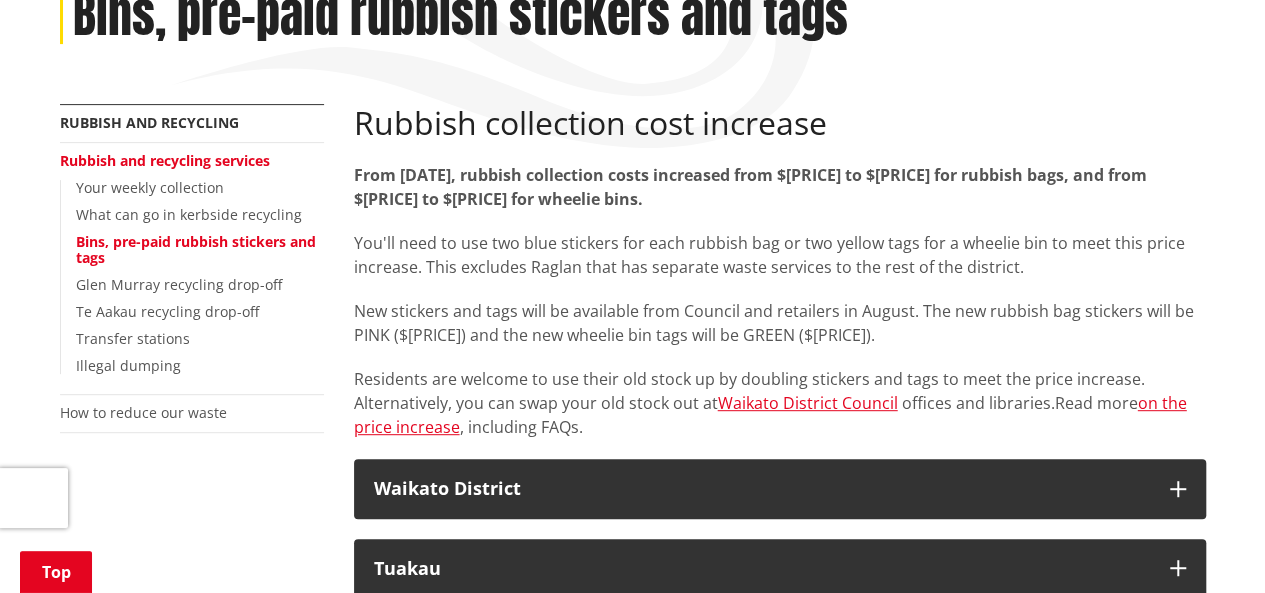 click on "From [DATE], rubbish collection costs increased from $[PRICE] to $[PRICE] for rubbish bags, and from $[PRICE] to $[PRICE] for wheelie bins." at bounding box center [750, 187] 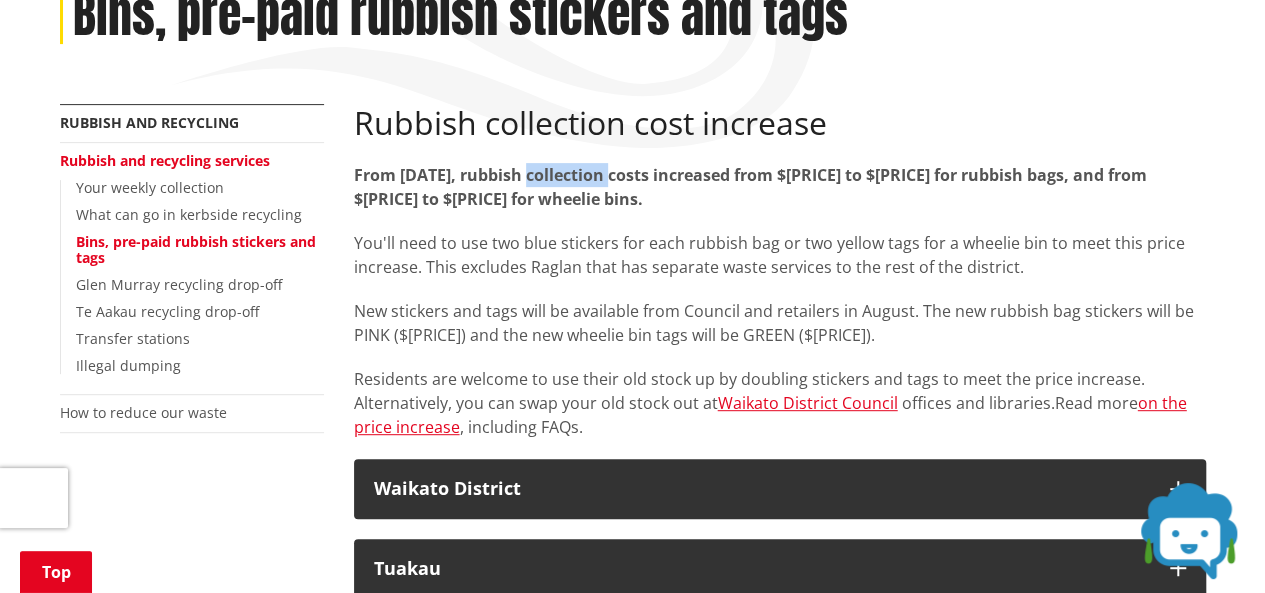 click on "From [DATE], rubbish collection costs increased from $[PRICE] to $[PRICE] for rubbish bags, and from $[PRICE] to $[PRICE] for wheelie bins." at bounding box center [750, 187] 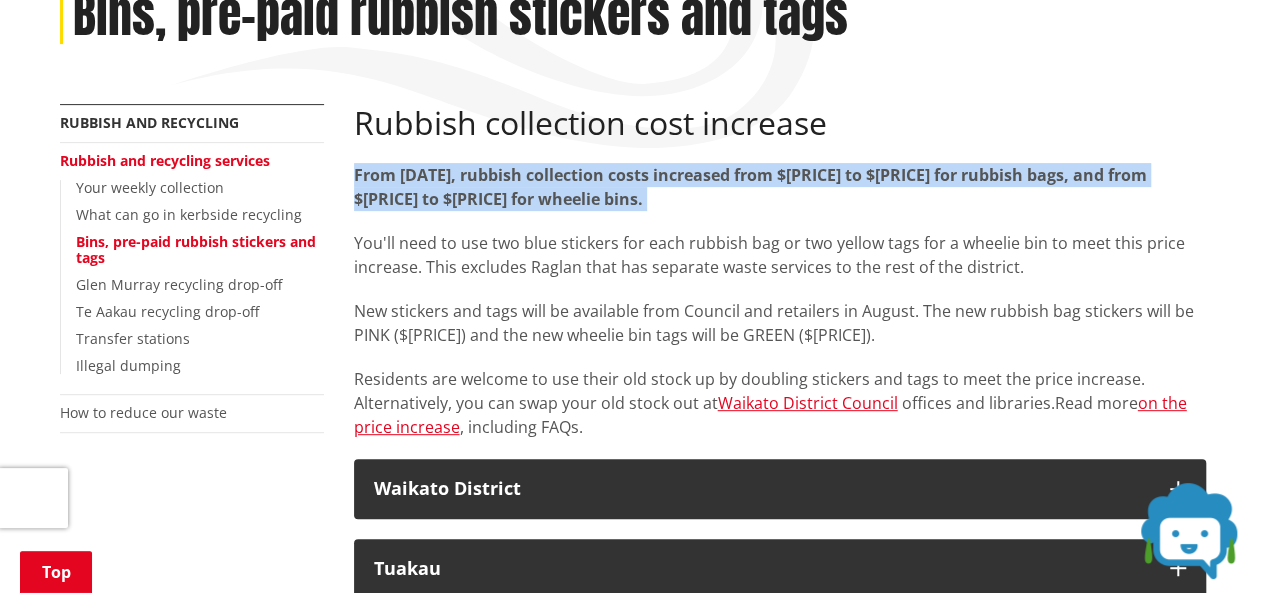 click on "From [DATE], rubbish collection costs increased from $[PRICE] to $[PRICE] for rubbish bags, and from $[PRICE] to $[PRICE] for wheelie bins." at bounding box center [750, 187] 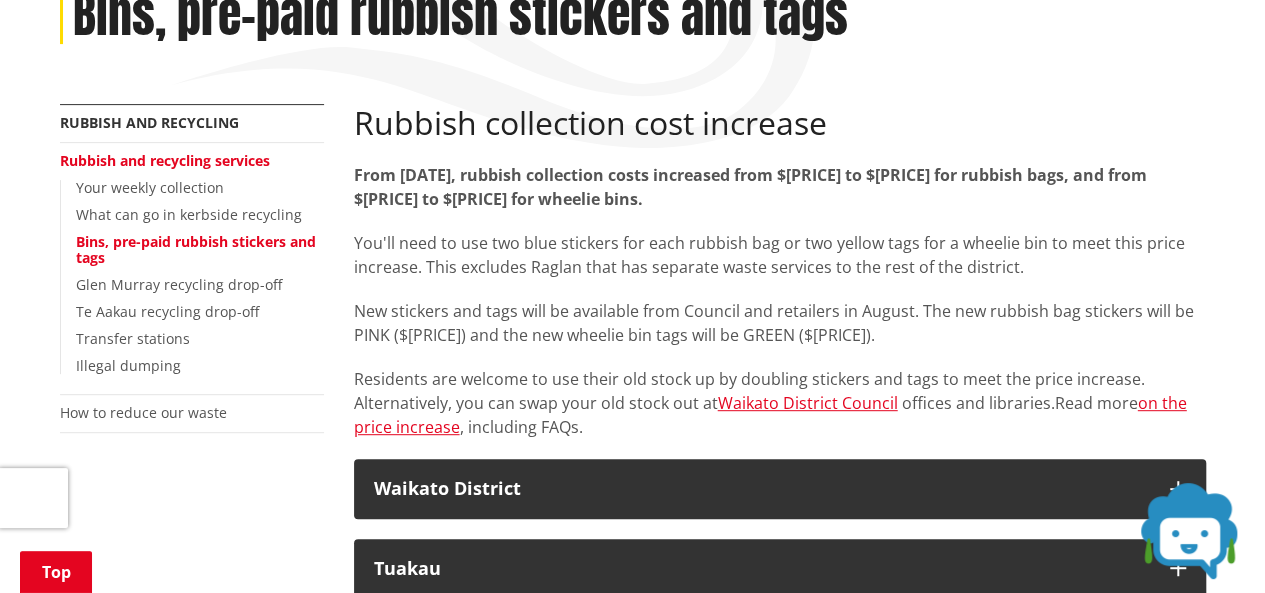 click on "You'll need to use two blue stickers for each rubbish bag or two yellow tags for a wheelie bin to meet this price increase. This excludes Raglan that has separate waste services to the rest of the district." at bounding box center (780, 255) 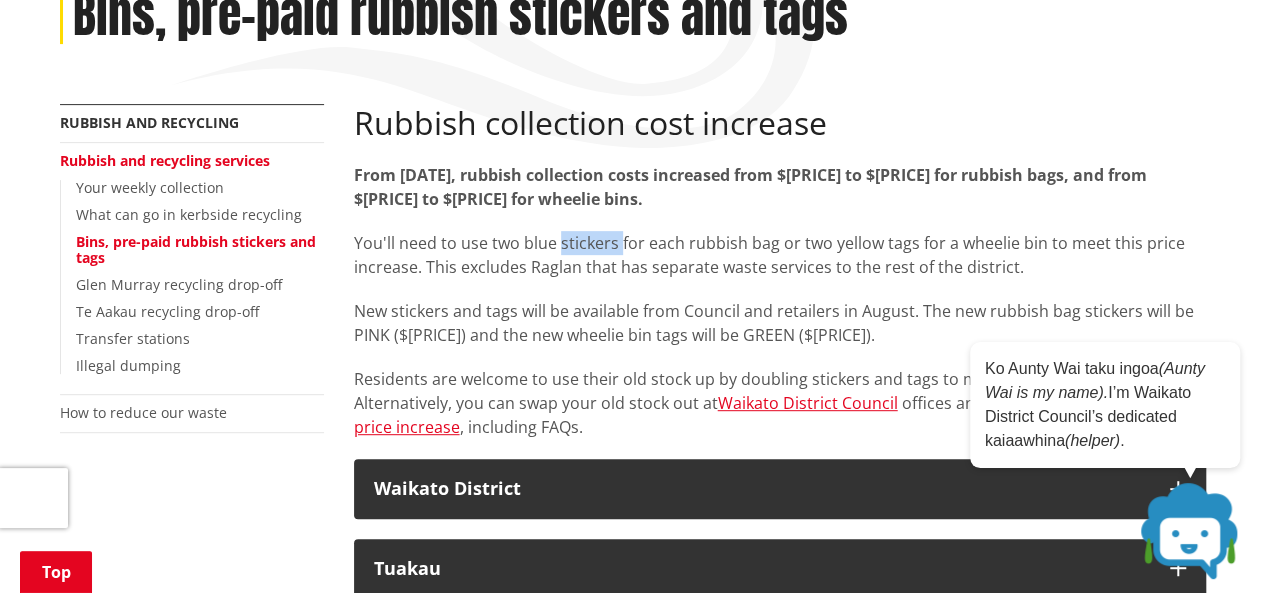 click on "You'll need to use two blue stickers for each rubbish bag or two yellow tags for a wheelie bin to meet this price increase. This excludes Raglan that has separate waste services to the rest of the district." at bounding box center [780, 255] 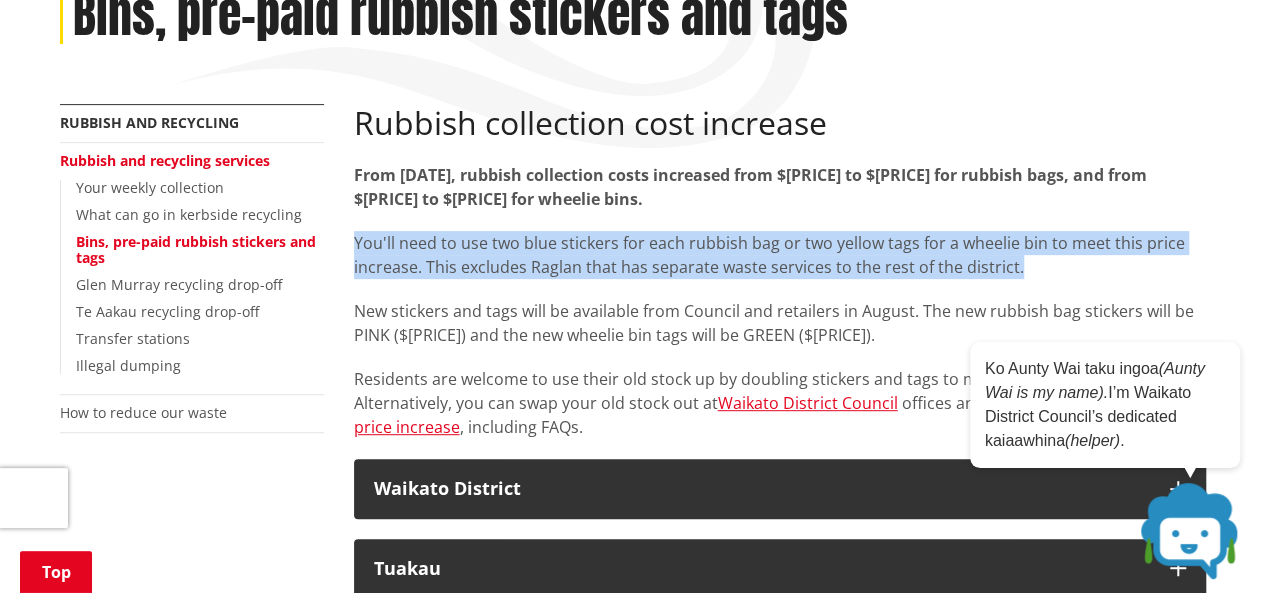 click on "You'll need to use two blue stickers for each rubbish bag or two yellow tags for a wheelie bin to meet this price increase. This excludes Raglan that has separate waste services to the rest of the district." at bounding box center (780, 255) 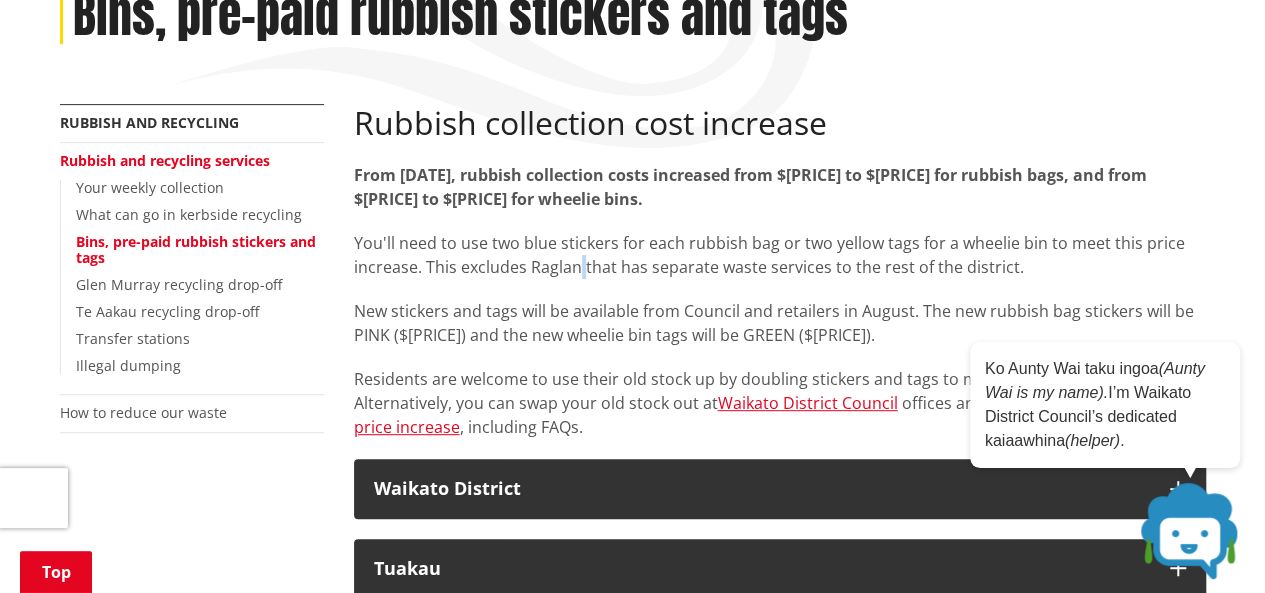 click on "You'll need to use two blue stickers for each rubbish bag or two yellow tags for a wheelie bin to meet this price increase. This excludes Raglan that has separate waste services to the rest of the district." at bounding box center [780, 255] 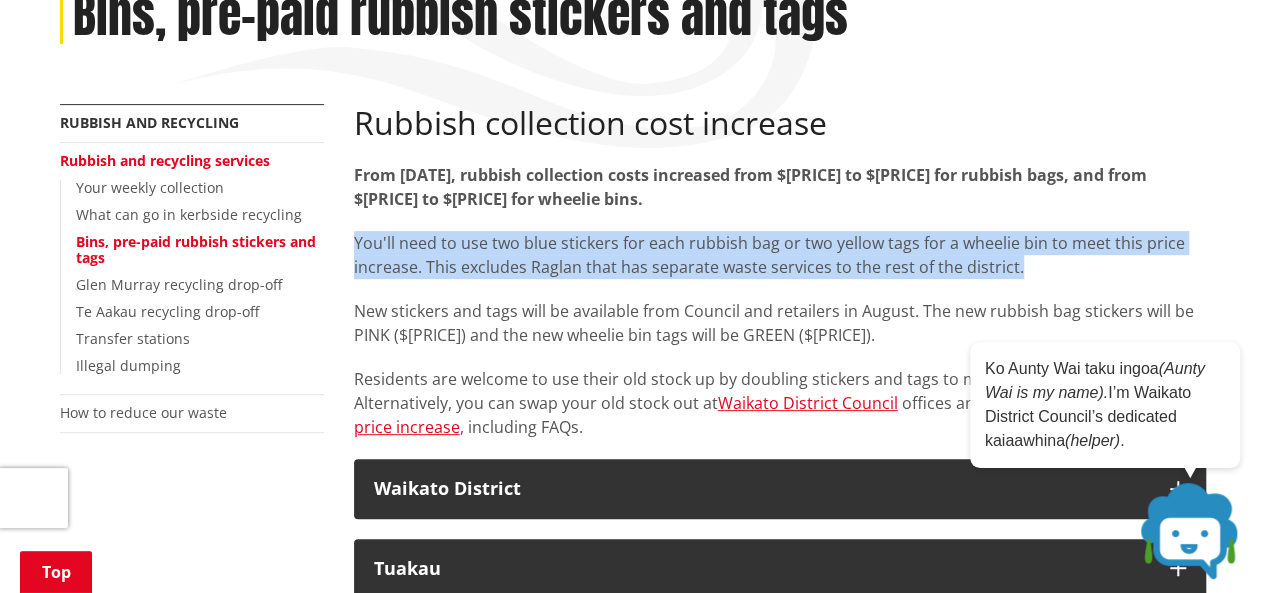 click on "You'll need to use two blue stickers for each rubbish bag or two yellow tags for a wheelie bin to meet this price increase. This excludes Raglan that has separate waste services to the rest of the district." at bounding box center (780, 255) 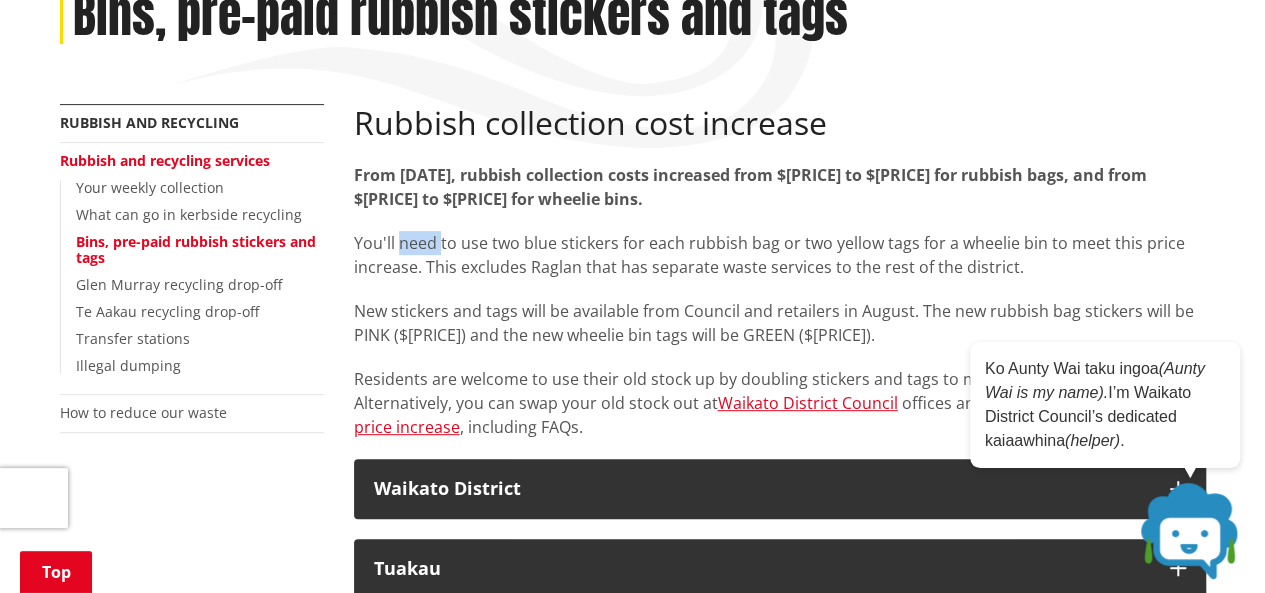 click on "You'll need to use two blue stickers for each rubbish bag or two yellow tags for a wheelie bin to meet this price increase. This excludes Raglan that has separate waste services to the rest of the district." at bounding box center [780, 255] 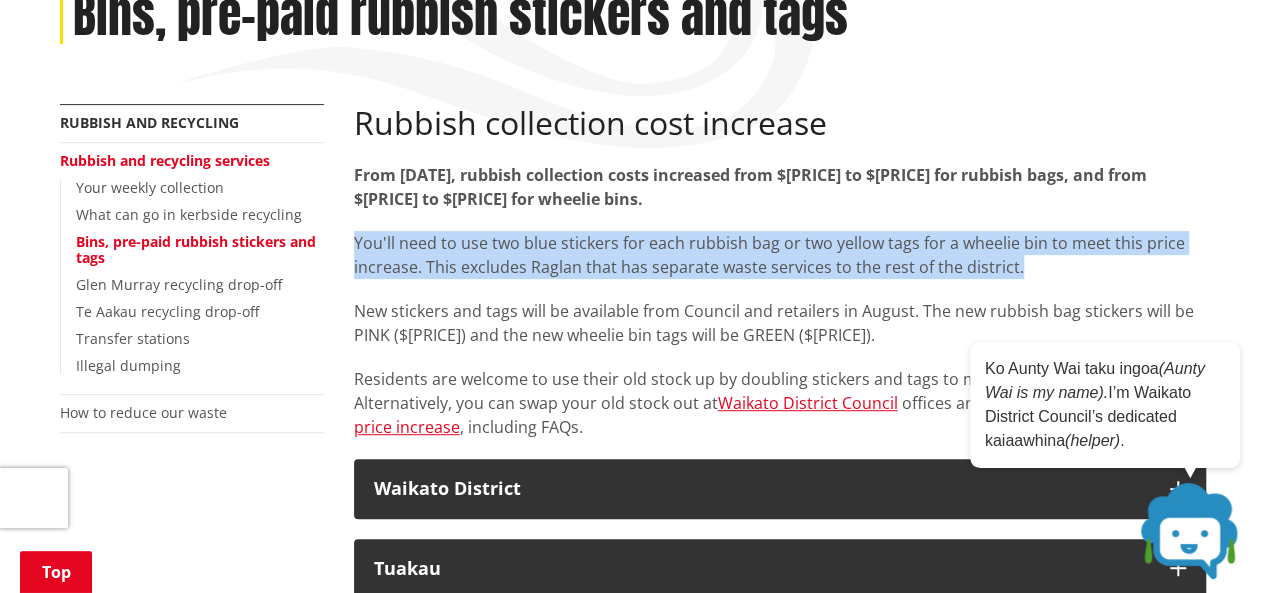 click on "You'll need to use two blue stickers for each rubbish bag or two yellow tags for a wheelie bin to meet this price increase. This excludes Raglan that has separate waste services to the rest of the district." at bounding box center [780, 255] 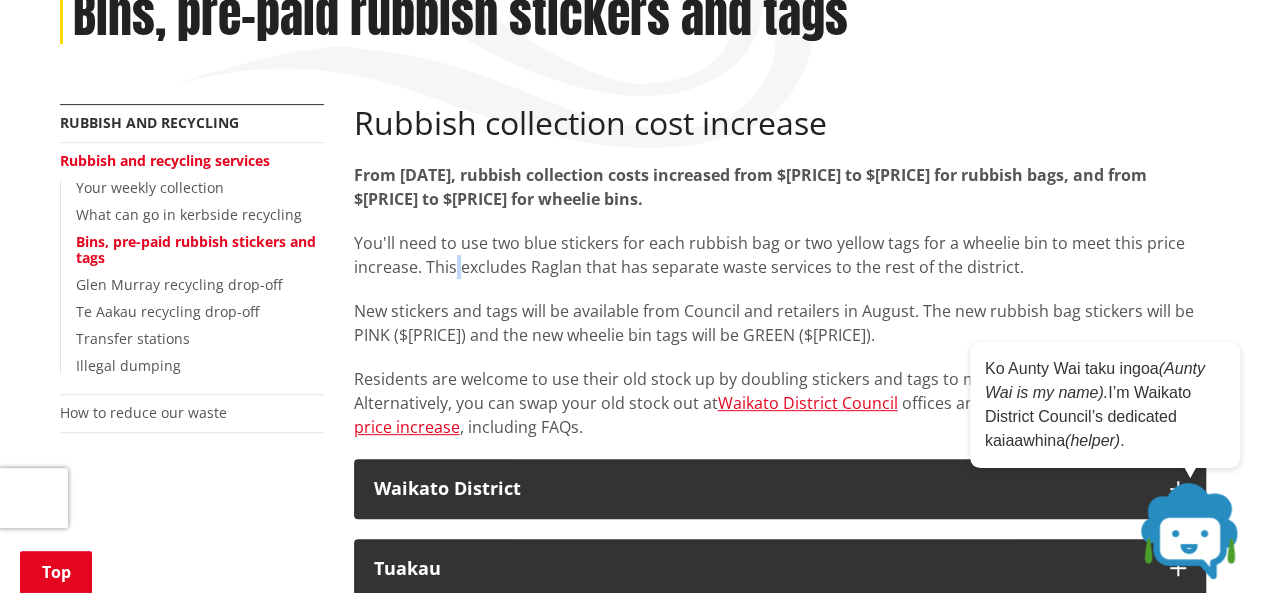 click on "You'll need to use two blue stickers for each rubbish bag or two yellow tags for a wheelie bin to meet this price increase. This excludes Raglan that has separate waste services to the rest of the district." at bounding box center [780, 255] 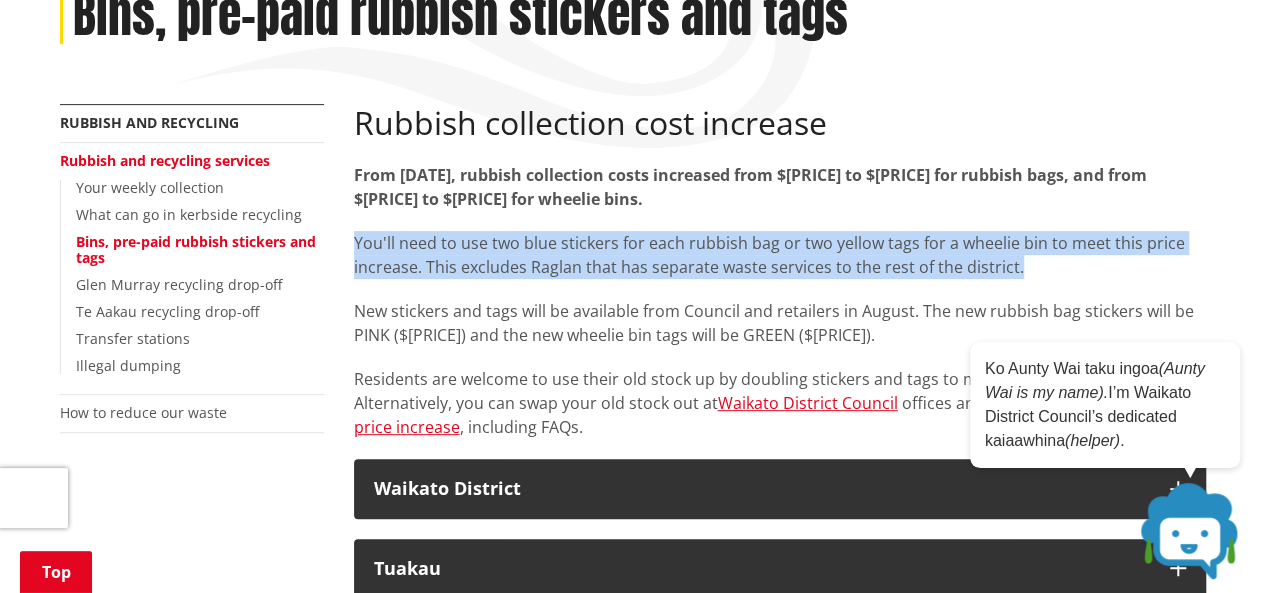 click on "You'll need to use two blue stickers for each rubbish bag or two yellow tags for a wheelie bin to meet this price increase. This excludes Raglan that has separate waste services to the rest of the district." at bounding box center [780, 255] 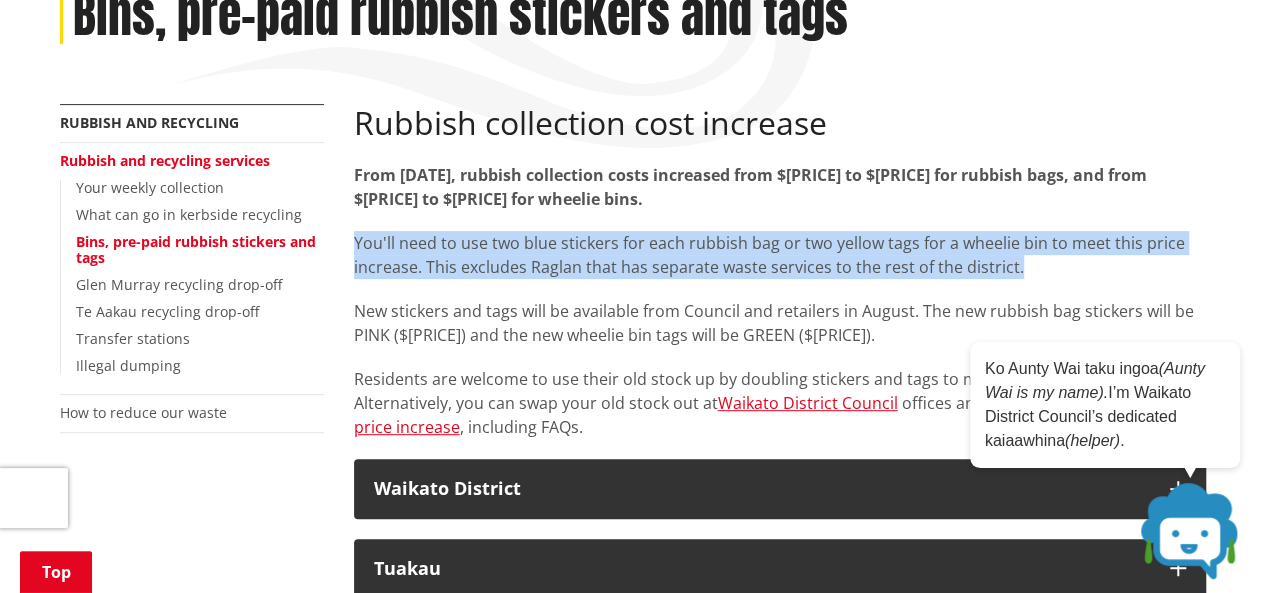 click on "You'll need to use two blue stickers for each rubbish bag or two yellow tags for a wheelie bin to meet this price increase. This excludes Raglan that has separate waste services to the rest of the district." at bounding box center [780, 255] 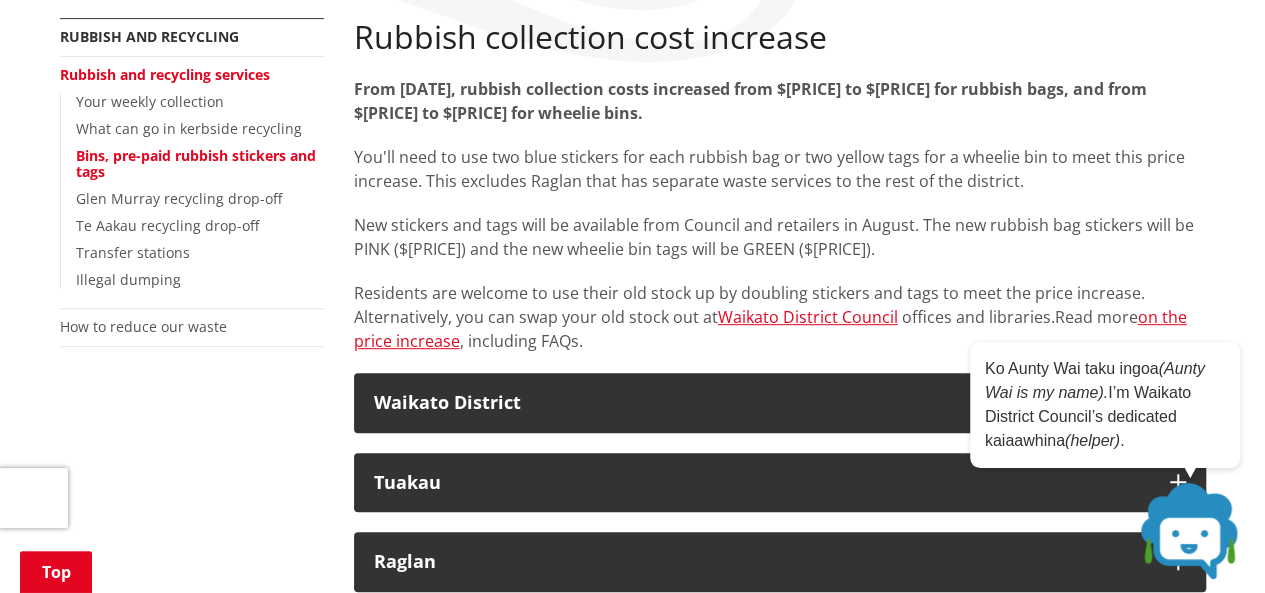 scroll, scrollTop: 500, scrollLeft: 0, axis: vertical 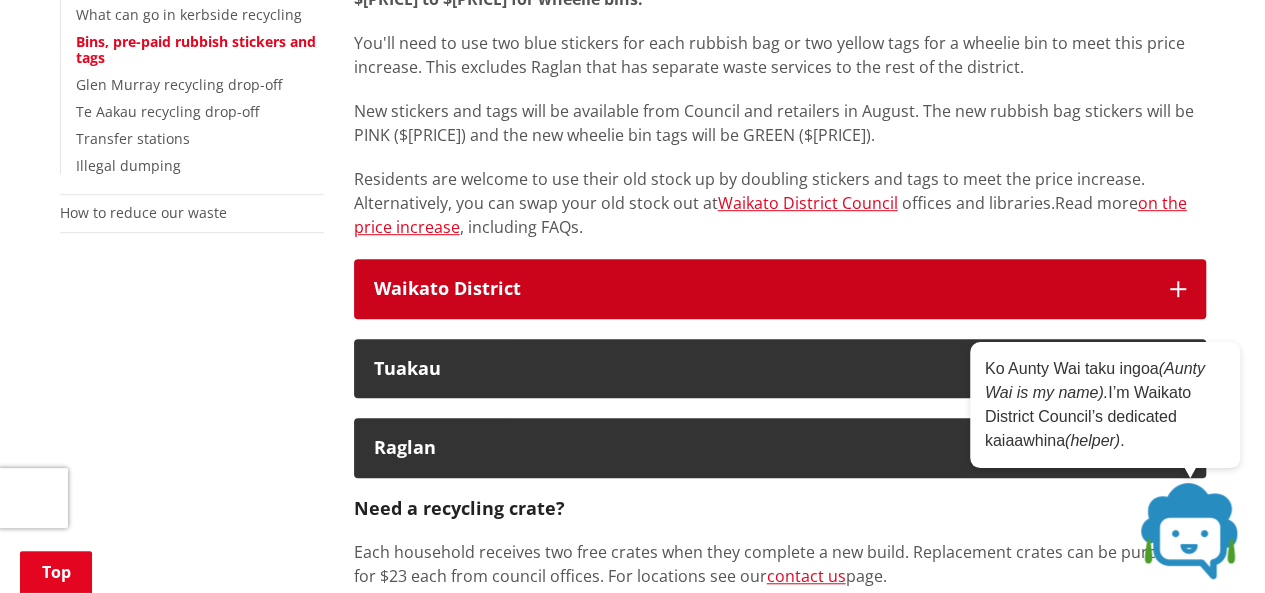click on "Waikato District" at bounding box center (762, 289) 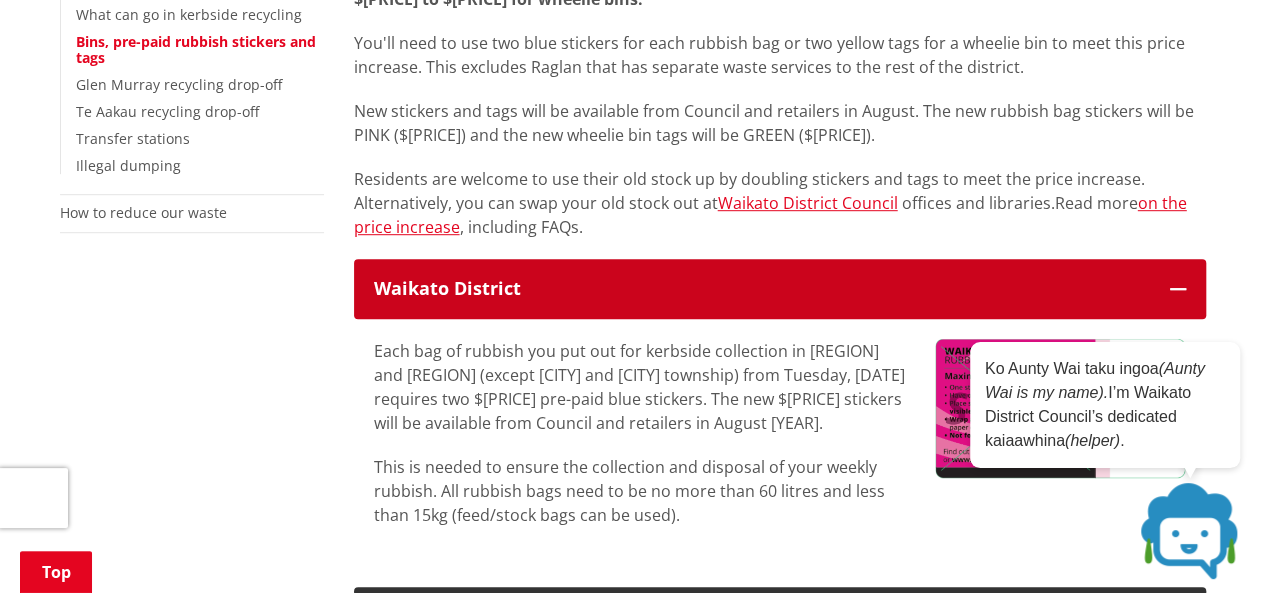 click on "Waikato District" at bounding box center (762, 289) 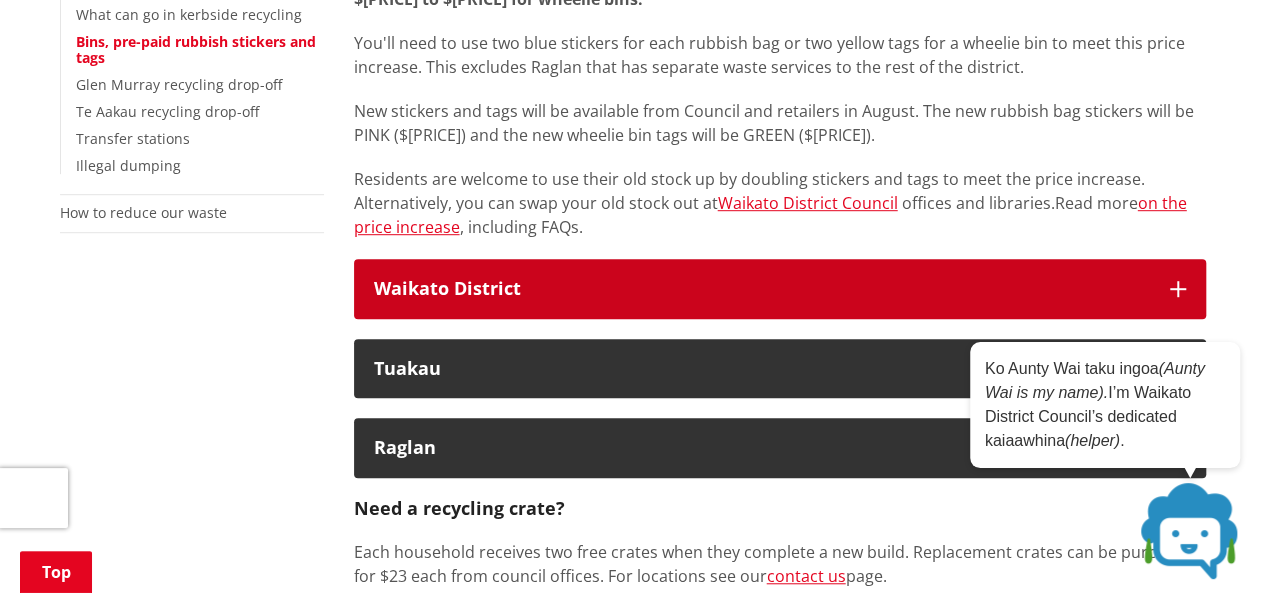 click on "Waikato District" at bounding box center (762, 289) 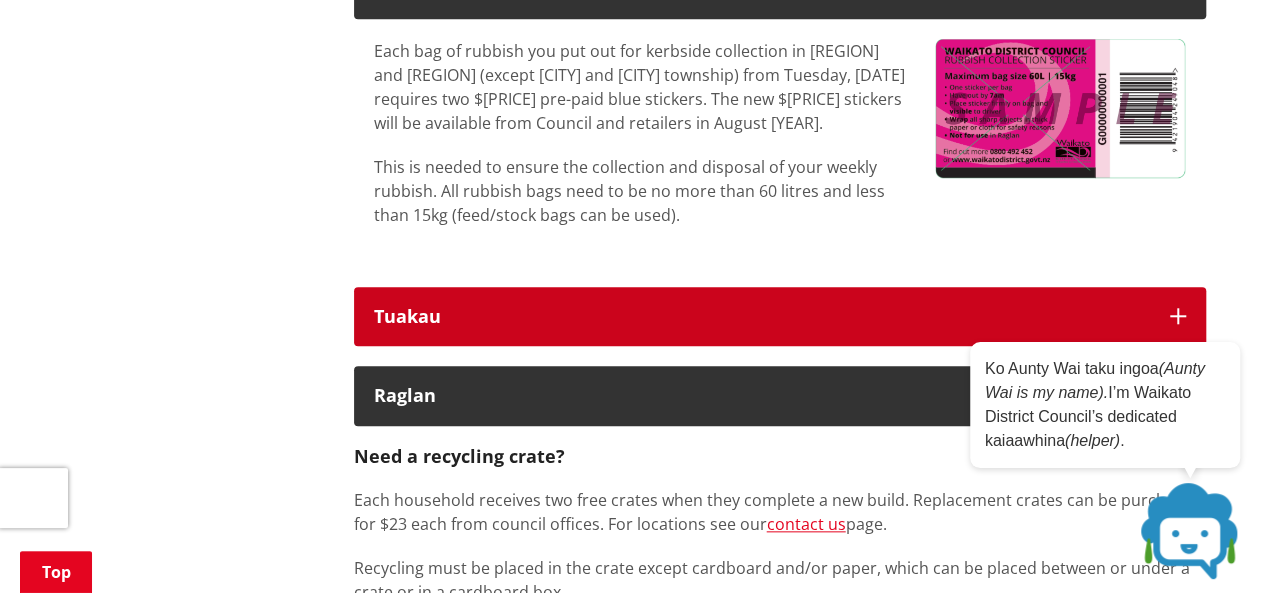 click on "Tuakau" at bounding box center [780, 317] 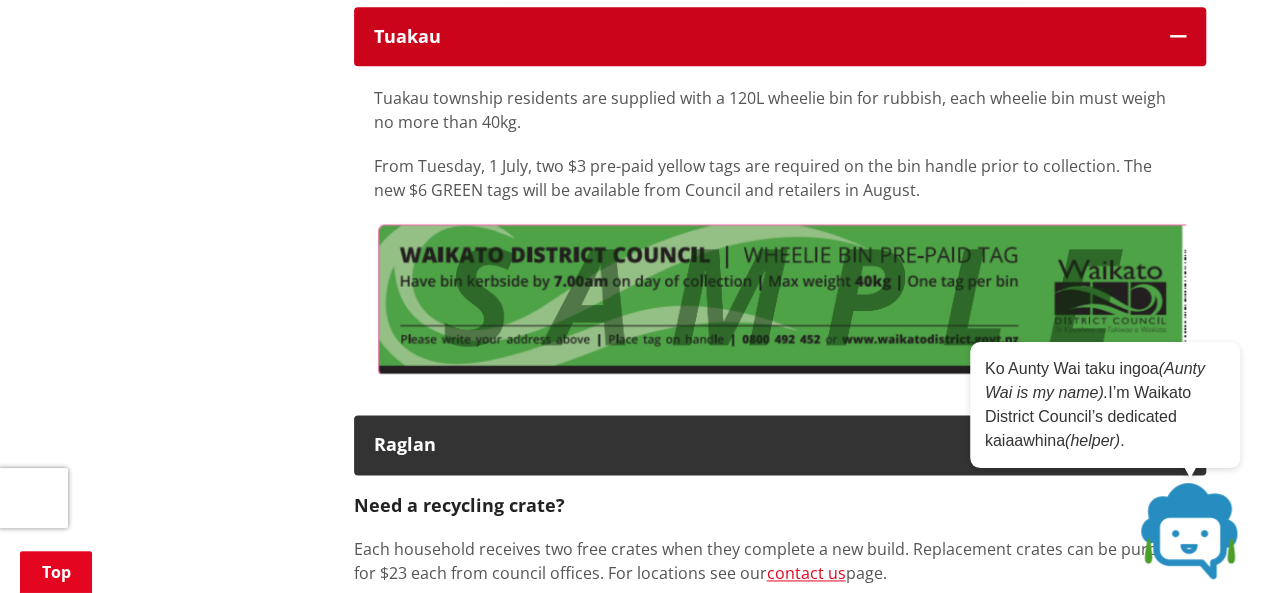 scroll, scrollTop: 1200, scrollLeft: 0, axis: vertical 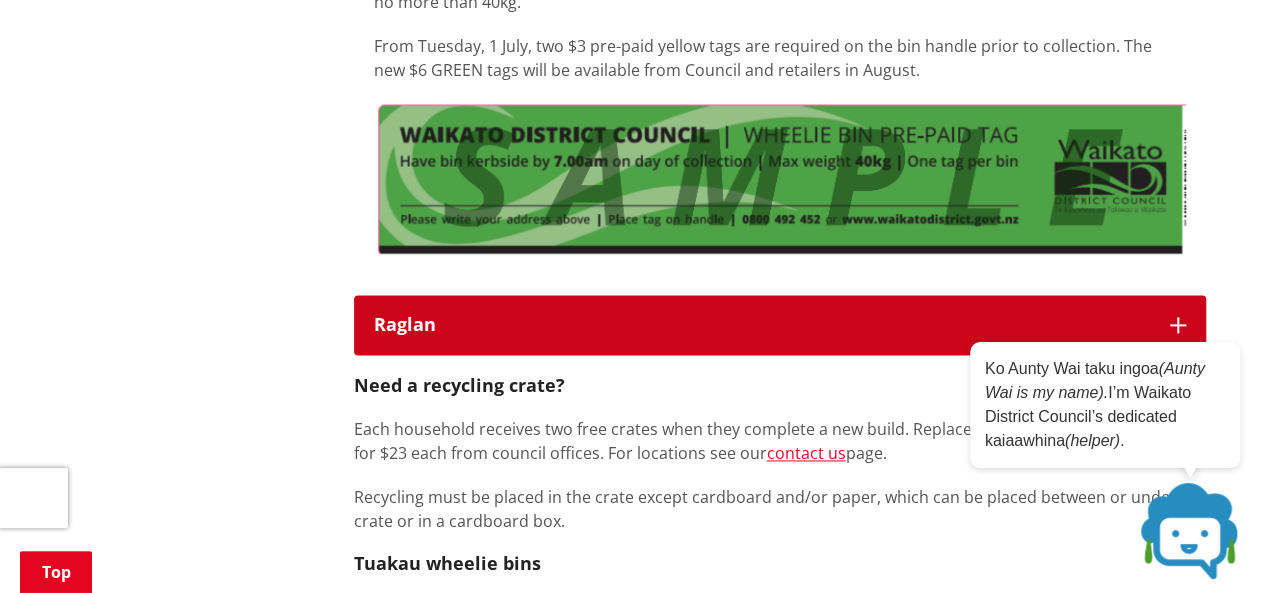 click on "Raglan" at bounding box center [762, 325] 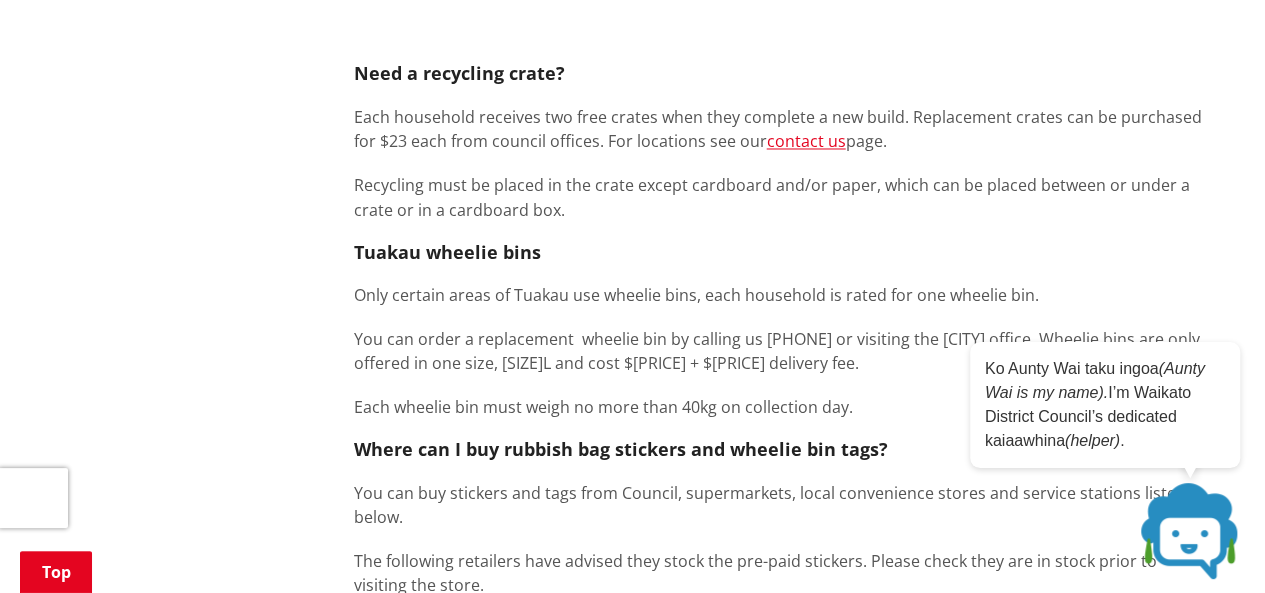 scroll, scrollTop: 1700, scrollLeft: 0, axis: vertical 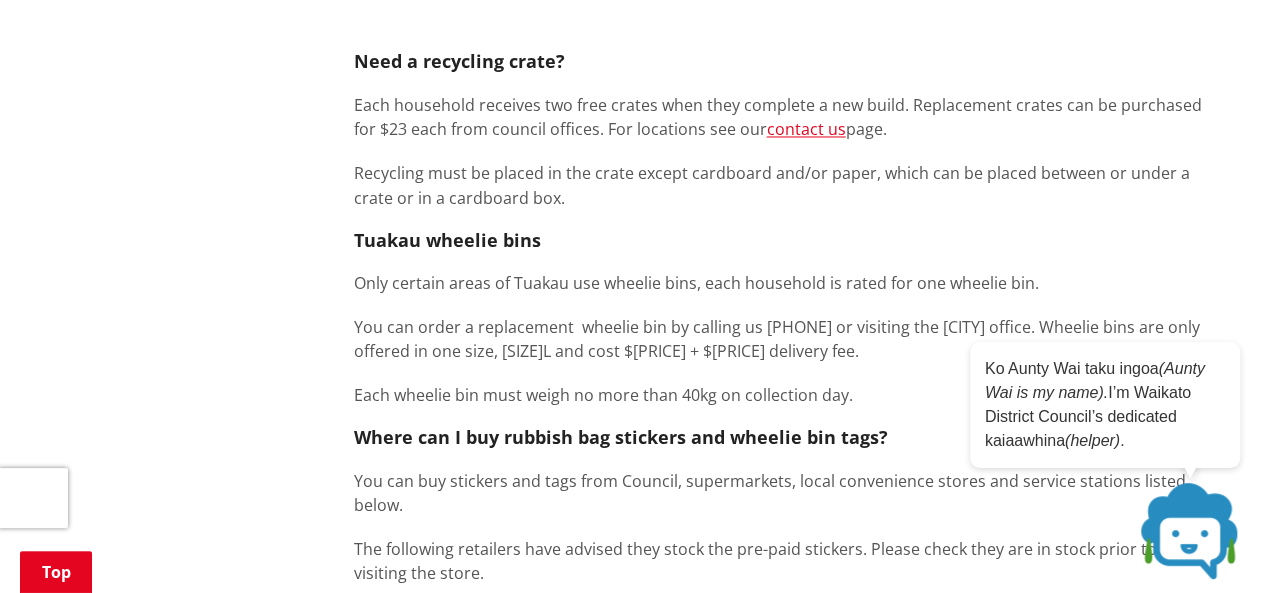 click on "Each household receives two free crates when they complete a new build. Replacement crates can be purchased for $[PRICE] each from council offices. For locations see our contact us page." at bounding box center (780, 117) 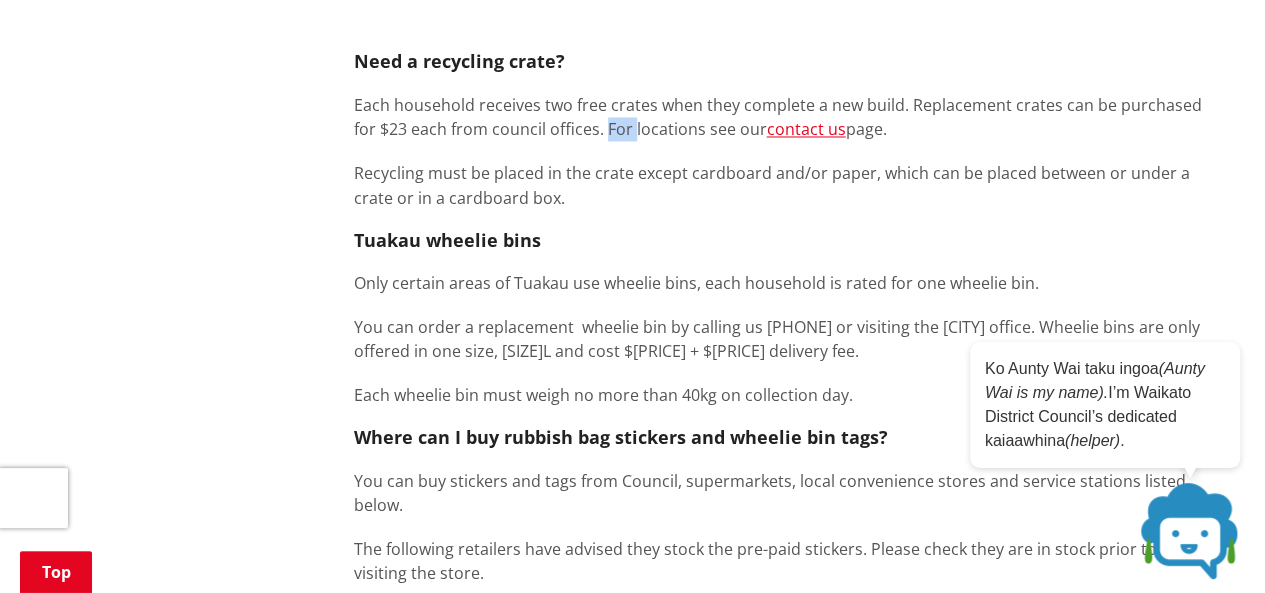 click on "Each household receives two free crates when they complete a new build. Replacement crates can be purchased for $[PRICE] each from council offices. For locations see our contact us page." at bounding box center [780, 117] 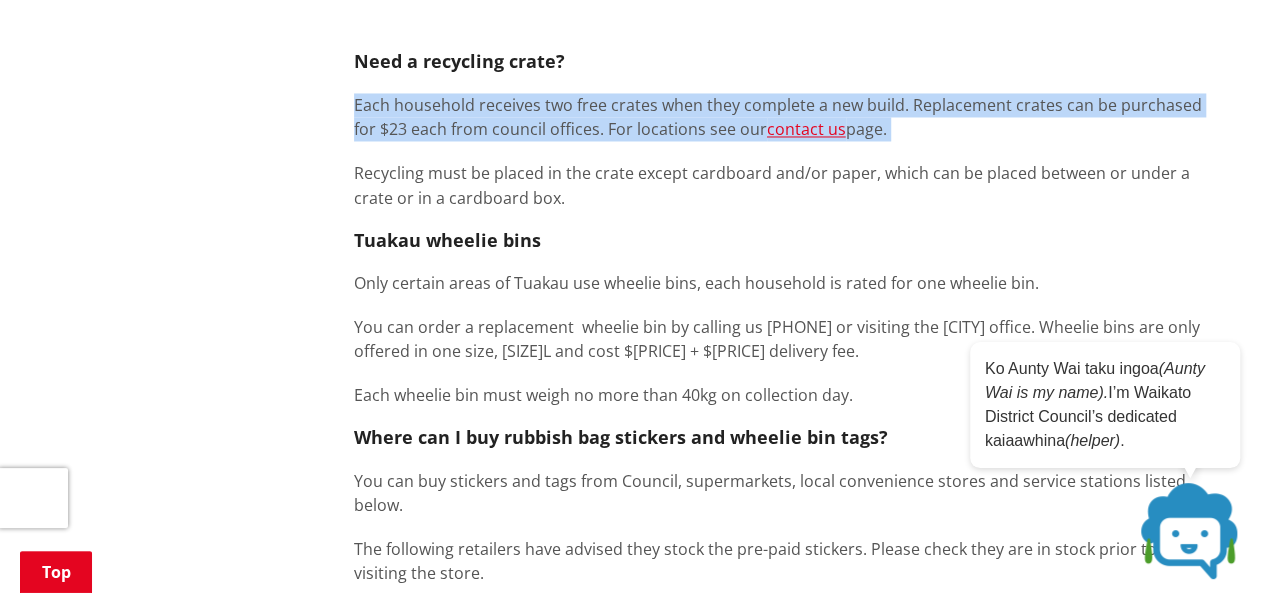 click on "Each household receives two free crates when they complete a new build. Replacement crates can be purchased for $[PRICE] each from council offices. For locations see our contact us page." at bounding box center (780, 117) 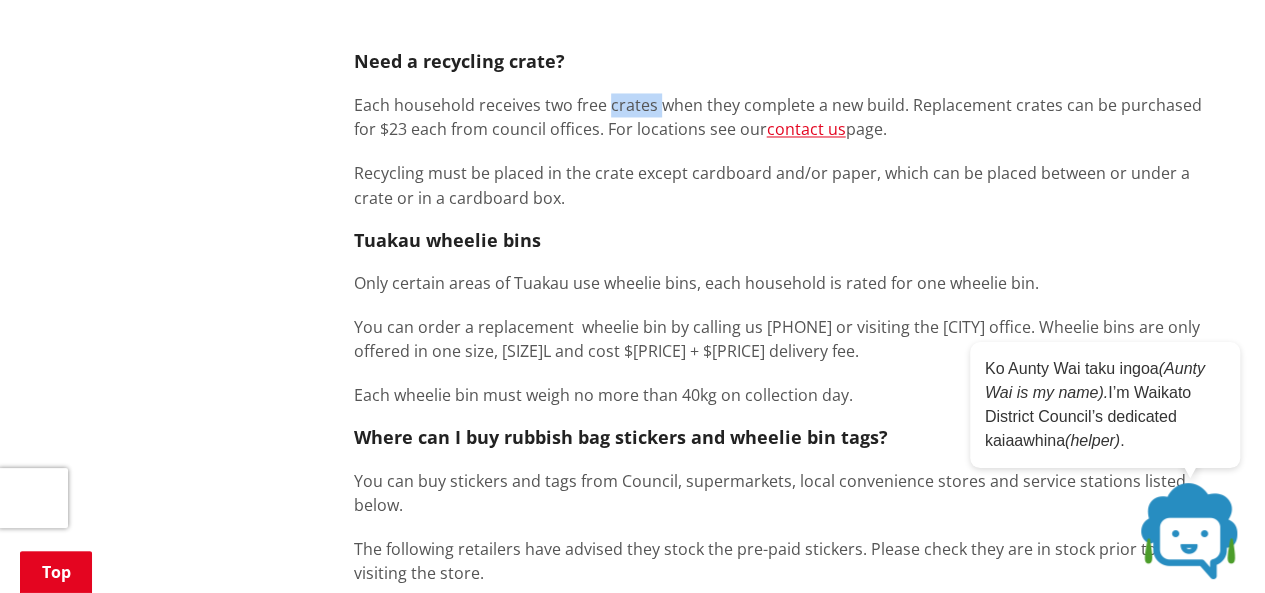 click on "Each household receives two free crates when they complete a new build. Replacement crates can be purchased for $[PRICE] each from council offices. For locations see our contact us page." at bounding box center [780, 117] 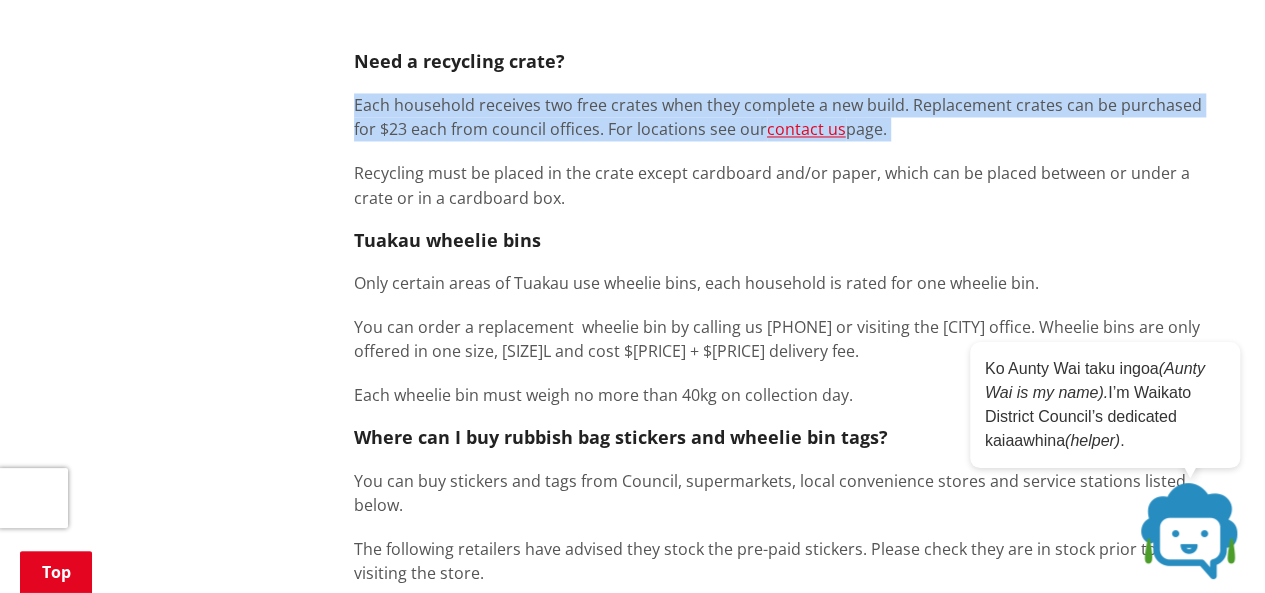 click on "Each household receives two free crates when they complete a new build. Replacement crates can be purchased for $[PRICE] each from council offices. For locations see our contact us page." at bounding box center (780, 117) 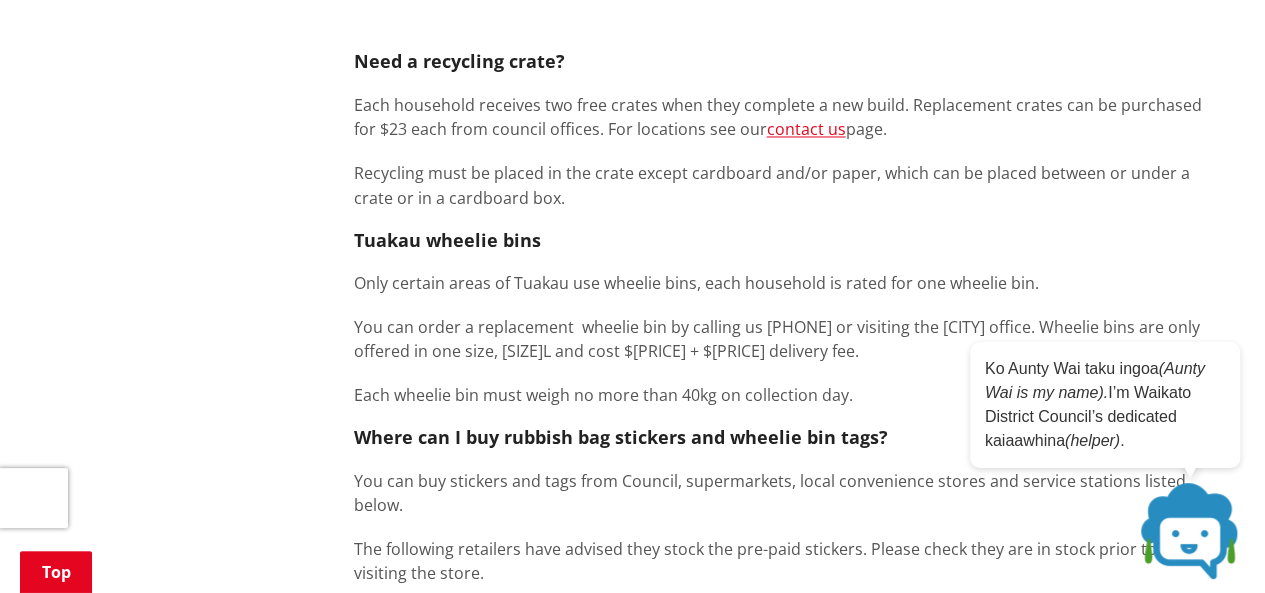 click on "Each household receives two free crates when they complete a new build. Replacement crates can be purchased for $[PRICE] each from council offices. For locations see our contact us page." at bounding box center [780, 117] 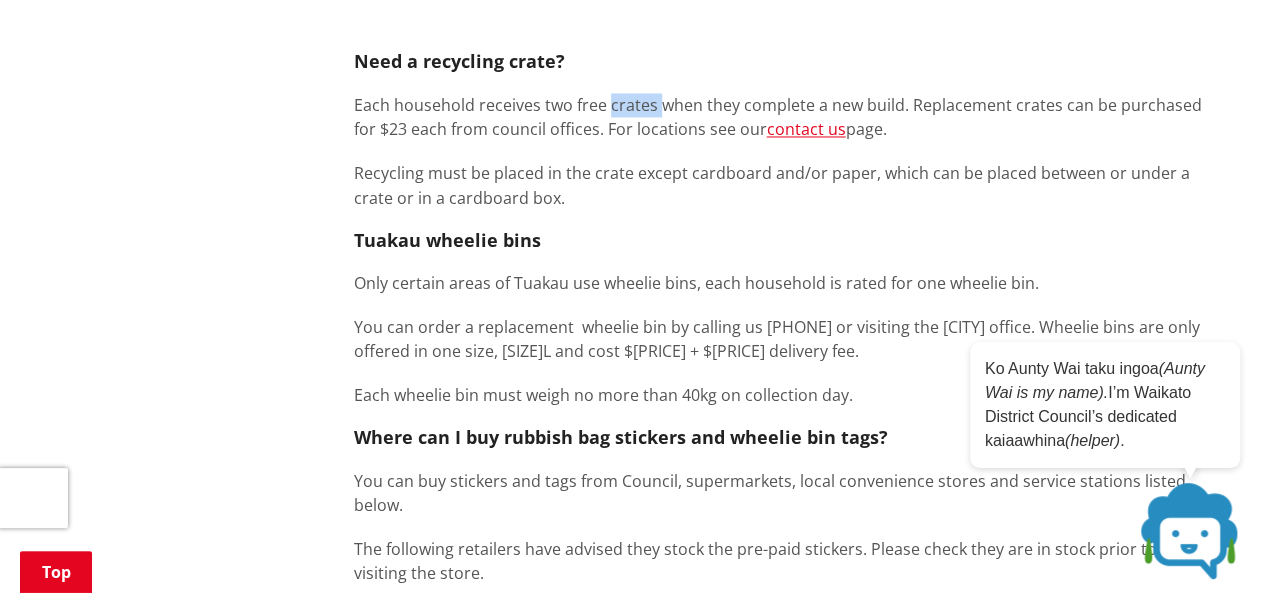 click on "Each household receives two free crates when they complete a new build. Replacement crates can be purchased for $[PRICE] each from council offices. For locations see our contact us page." at bounding box center [780, 117] 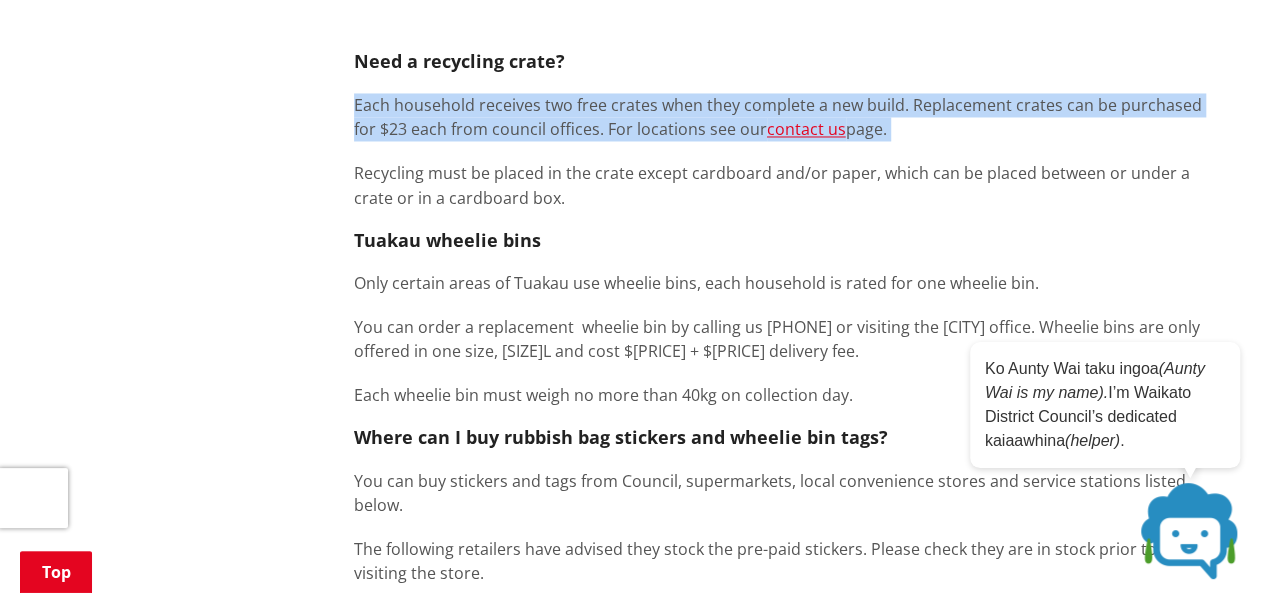 click on "Each household receives two free crates when they complete a new build. Replacement crates can be purchased for $[PRICE] each from council offices. For locations see our contact us page." at bounding box center [780, 117] 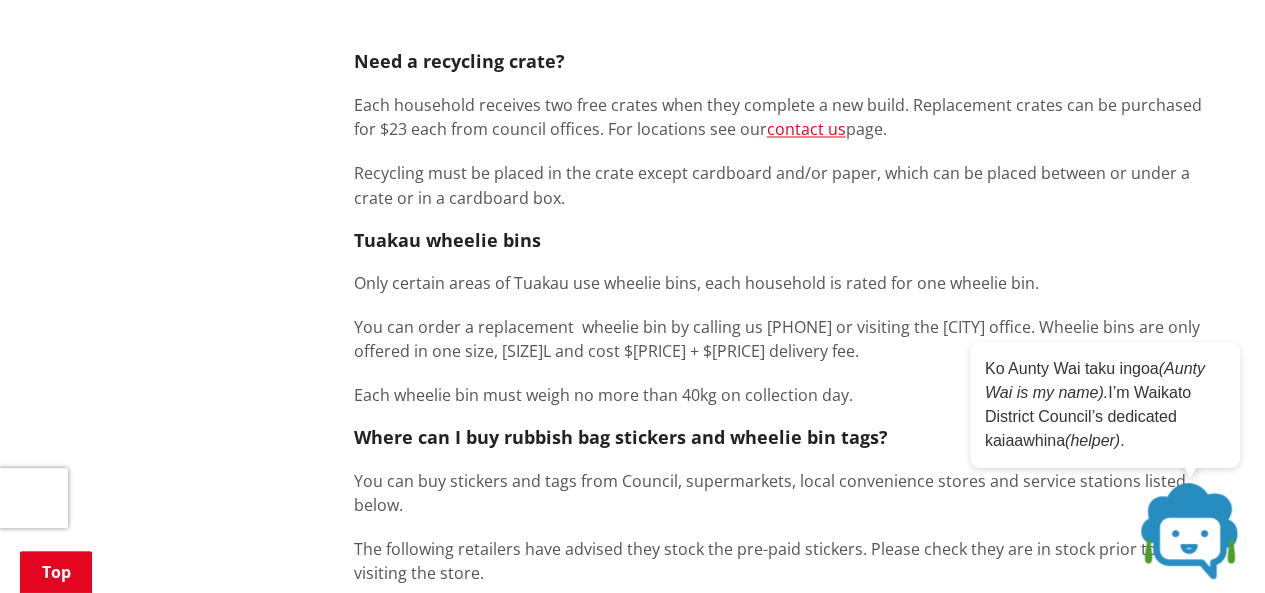 click on "Recycling must be placed in the crate except cardboard and/or paper, which can be placed between or under a crate or in a cardboard box." at bounding box center (780, 185) 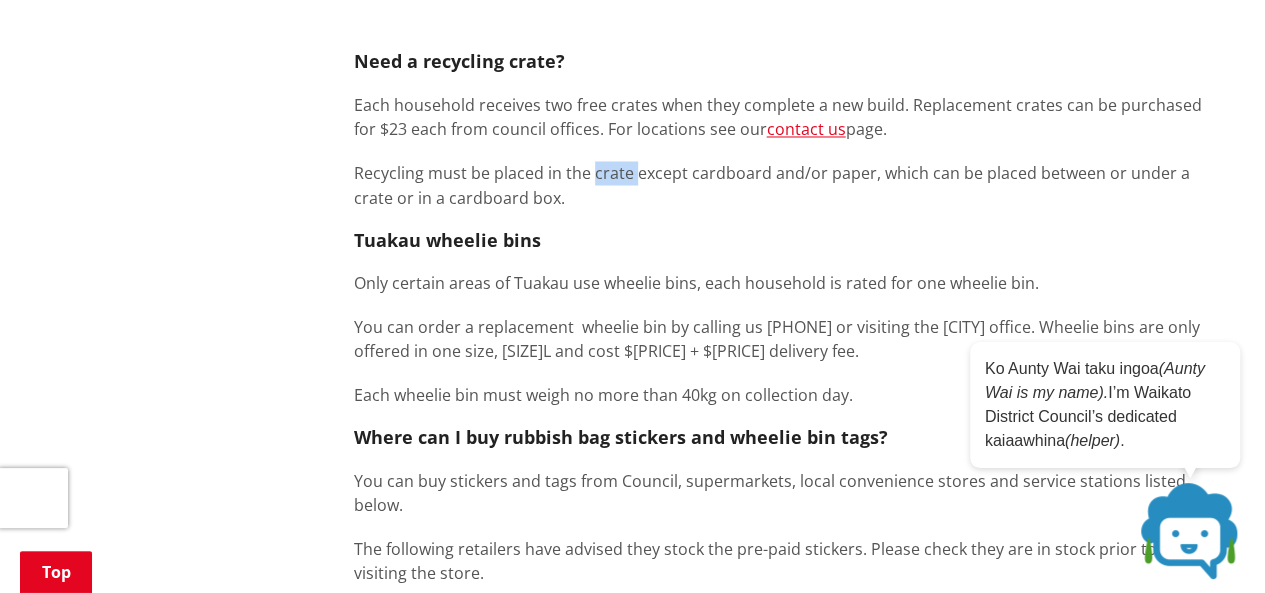 click on "Recycling must be placed in the crate except cardboard and/or paper, which can be placed between or under a crate or in a cardboard box." at bounding box center [780, 185] 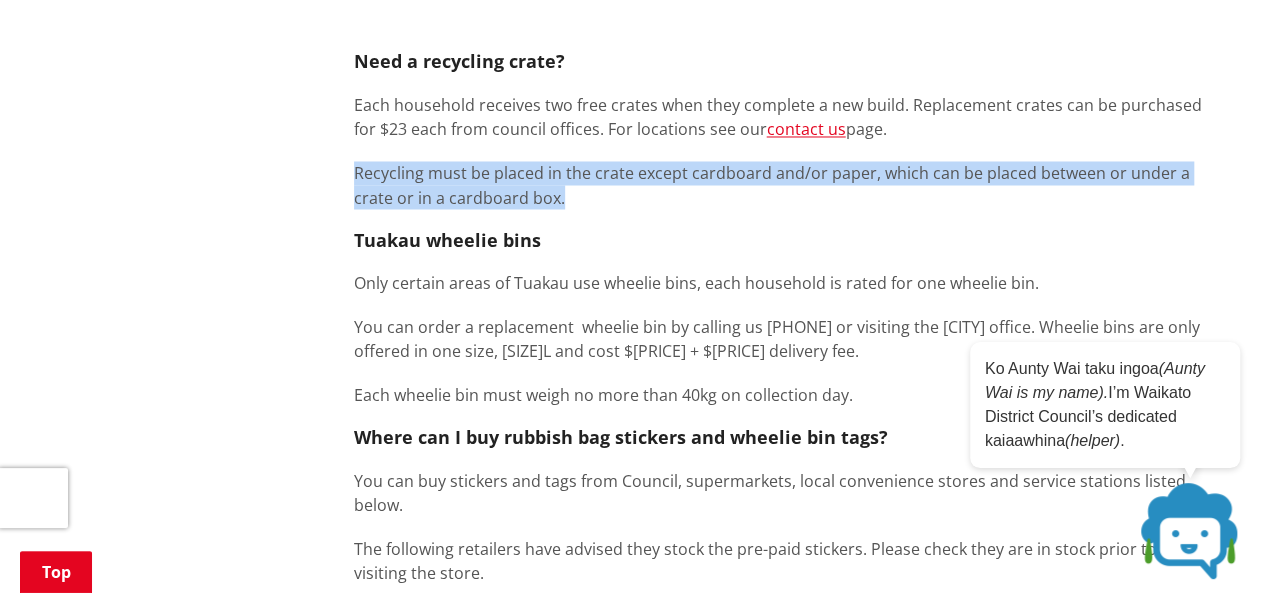 click on "Recycling must be placed in the crate except cardboard and/or paper, which can be placed between or under a crate or in a cardboard box." at bounding box center (780, 185) 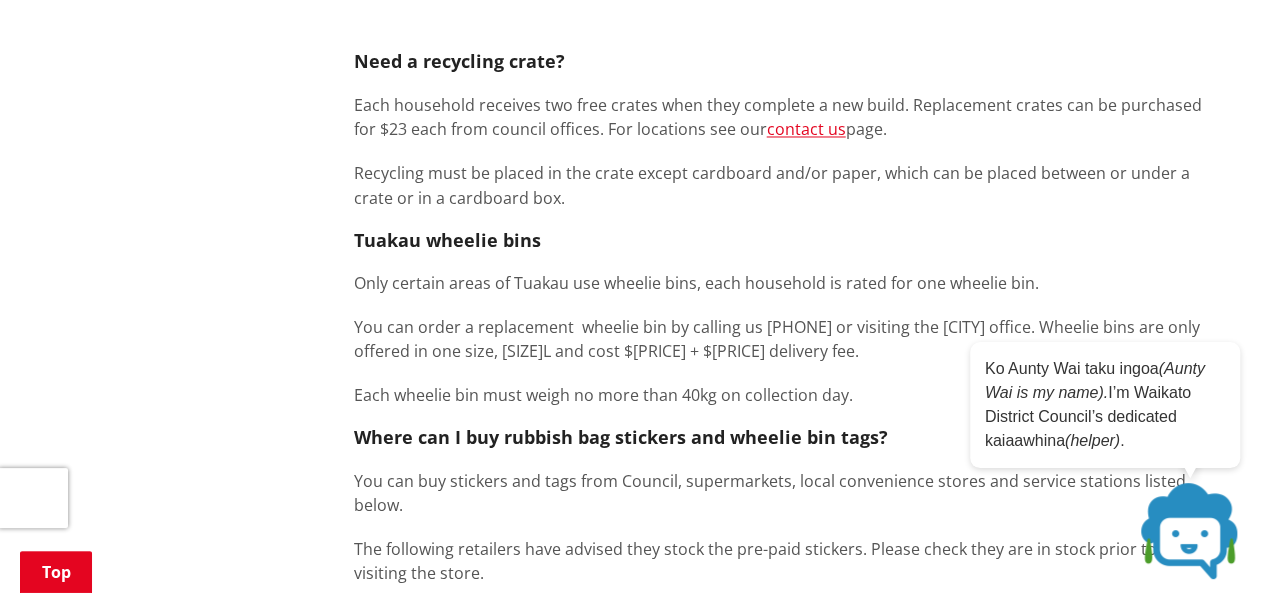 click on "Tuakau wheelie bins" at bounding box center (780, 240) 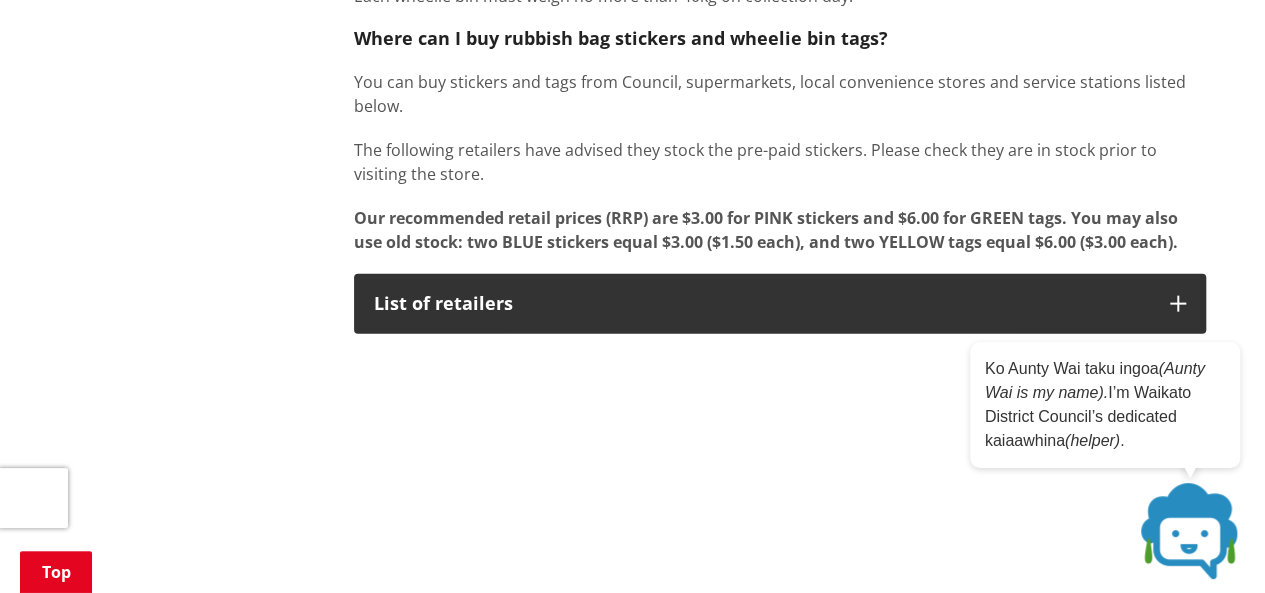 scroll, scrollTop: 2100, scrollLeft: 0, axis: vertical 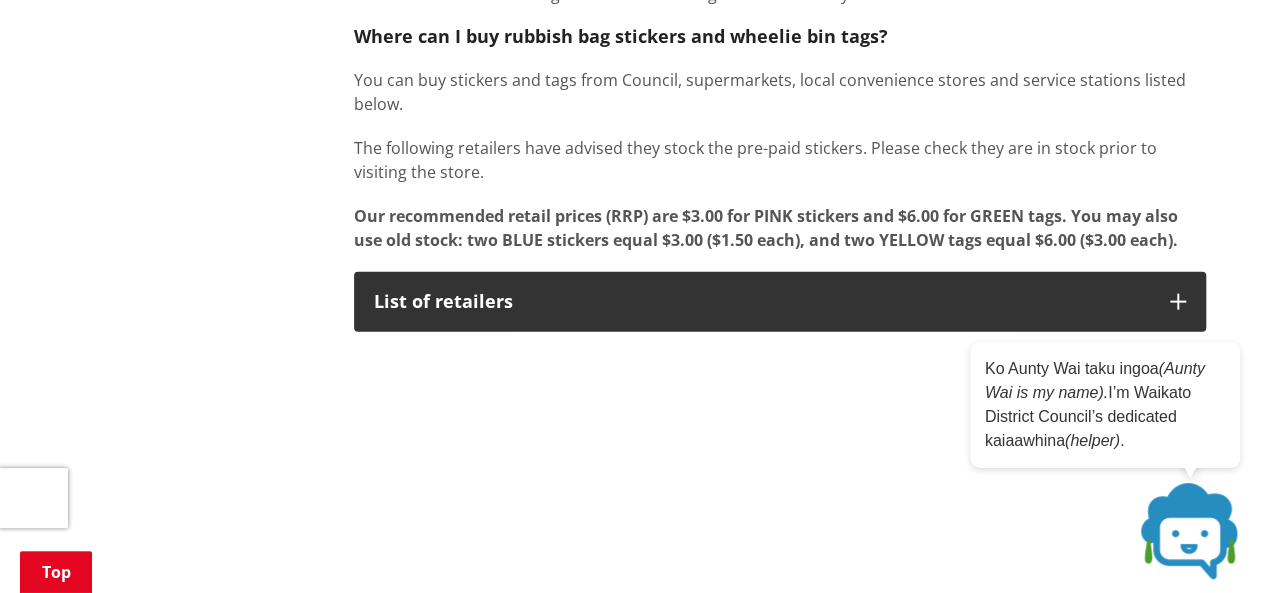 click on "The following retailers have advised they stock the pre-paid stickers. Please check they are in stock prior to visiting the store." at bounding box center (780, 160) 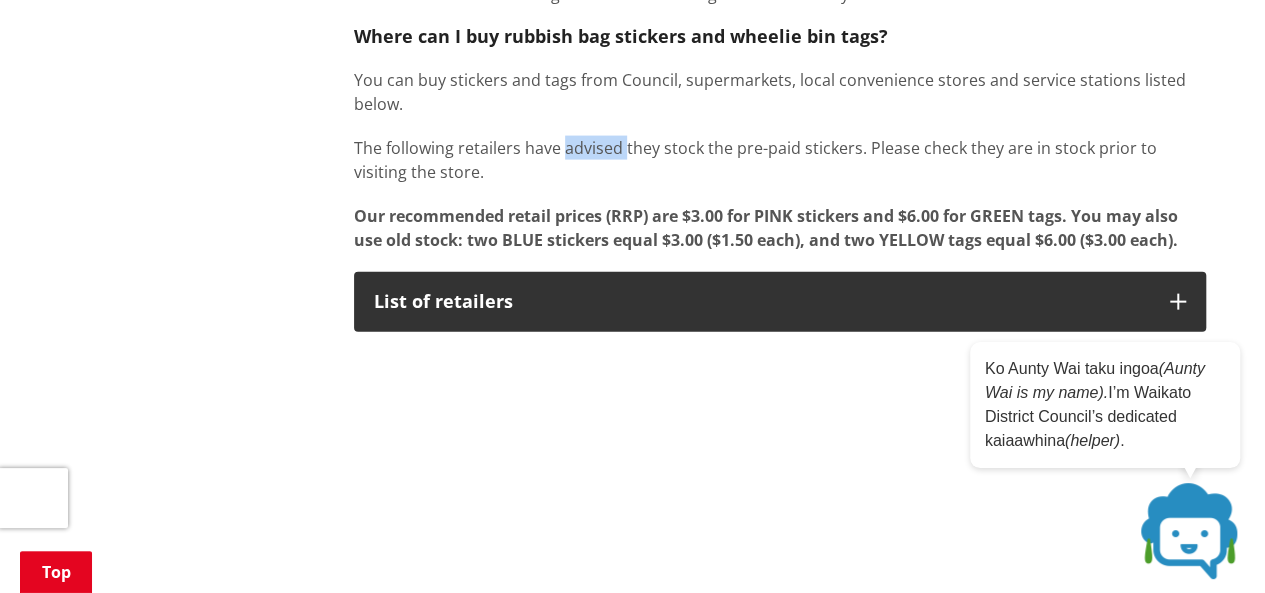 click on "The following retailers have advised they stock the pre-paid stickers. Please check they are in stock prior to visiting the store." at bounding box center (780, 160) 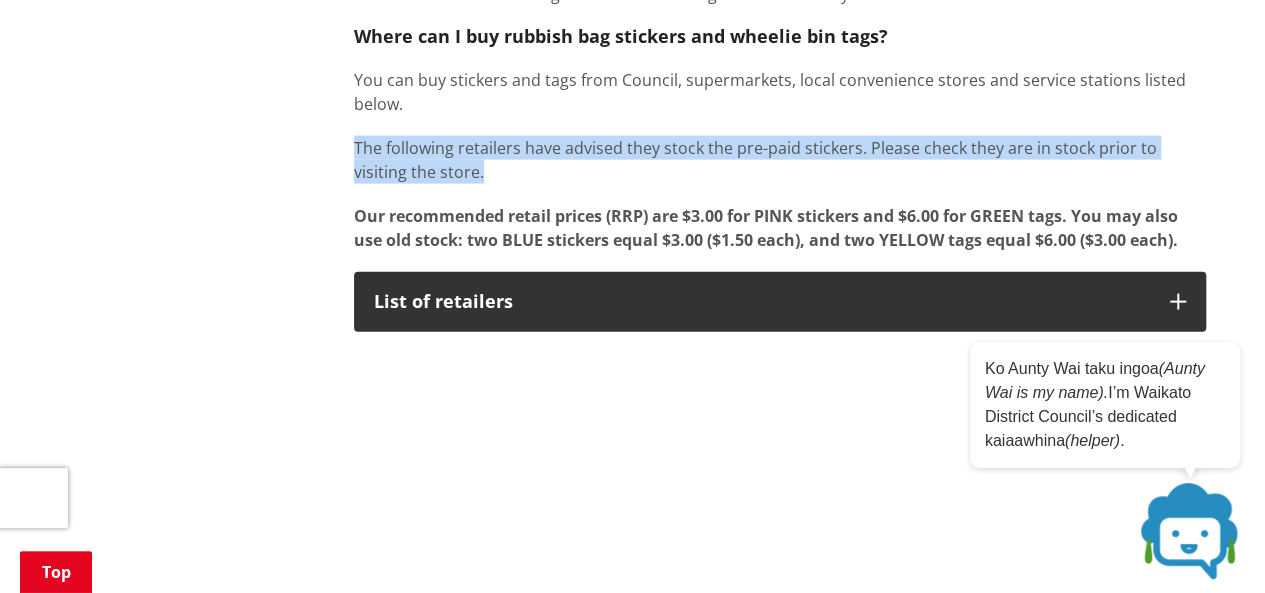 click on "The following retailers have advised they stock the pre-paid stickers. Please check they are in stock prior to visiting the store." at bounding box center [780, 160] 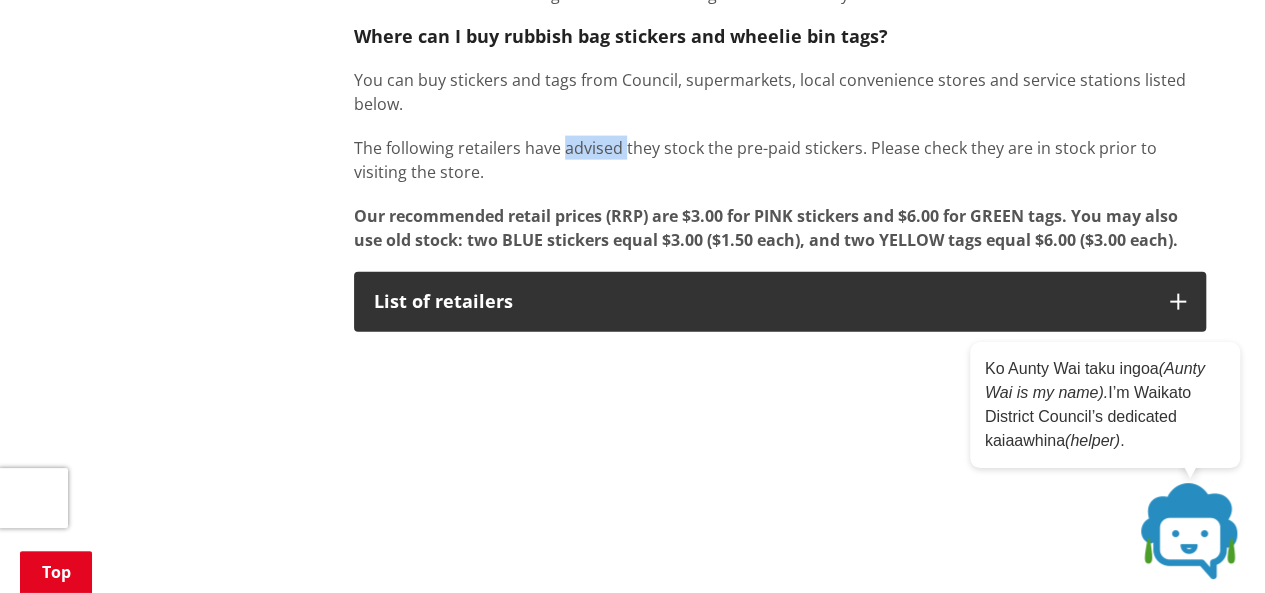 click on "The following retailers have advised they stock the pre-paid stickers. Please check they are in stock prior to visiting the store." at bounding box center (780, 160) 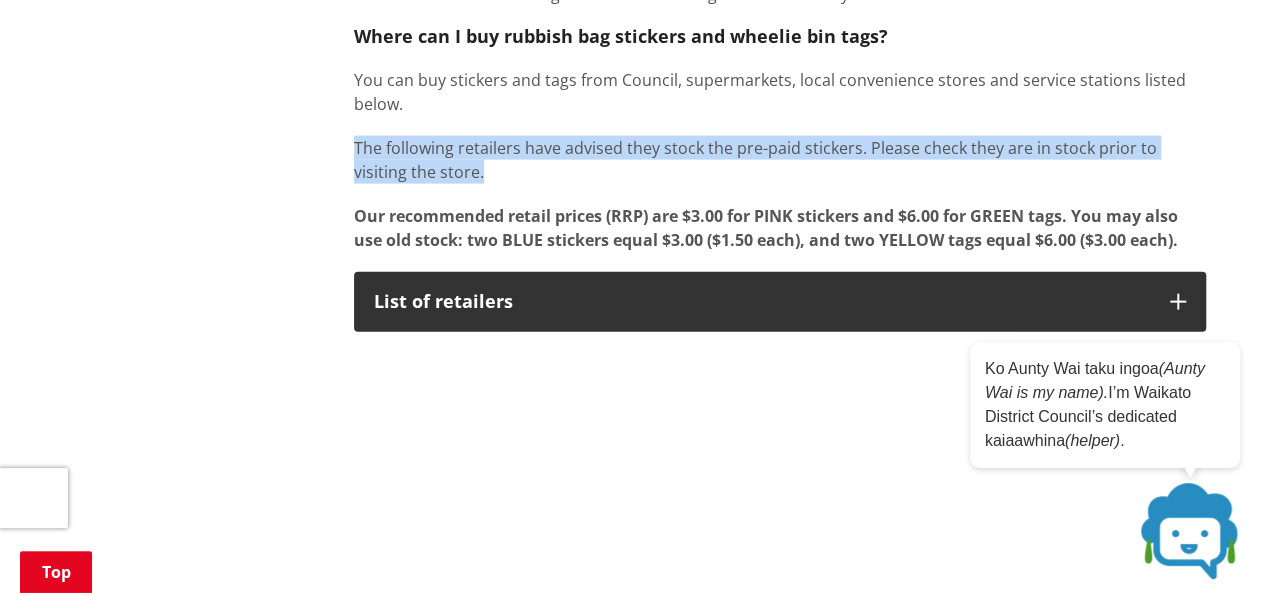 click on "The following retailers have advised they stock the pre-paid stickers. Please check they are in stock prior to visiting the store." at bounding box center [780, 160] 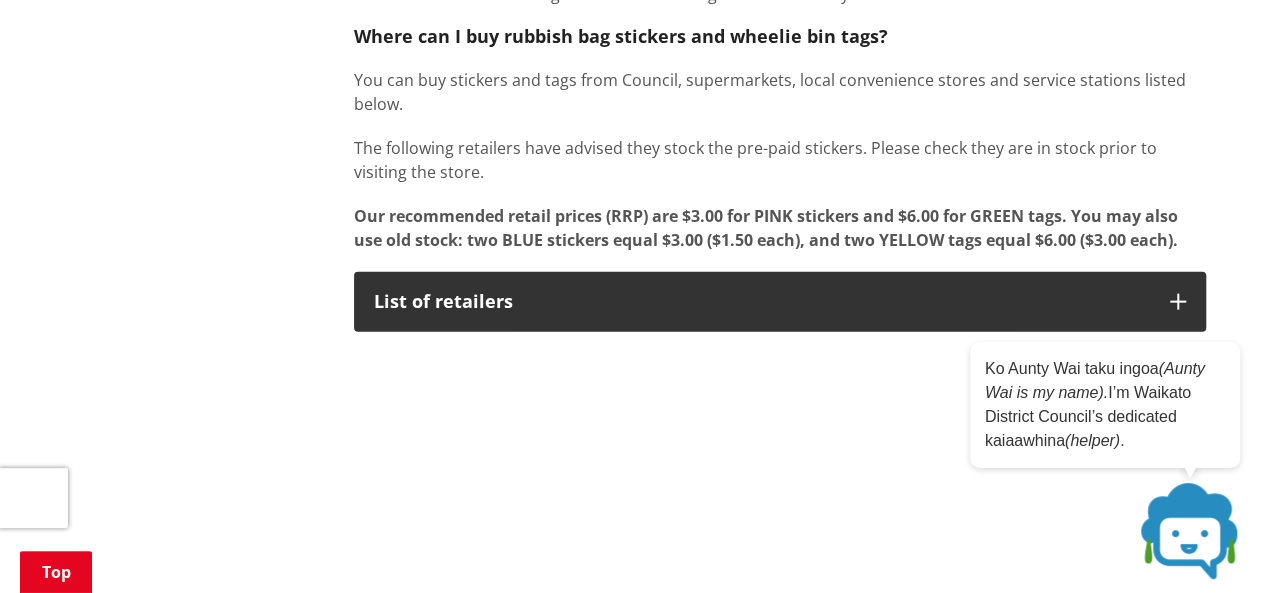 click on "Our recommended retail prices (RRP) are $3.00 for PINK stickers and $6.00 for GREEN tags. You may also use old stock: two BLUE stickers equal $3.00 ($1.50 each), and two YELLOW tags equal $6.00 ($3.00 each)." at bounding box center (766, 228) 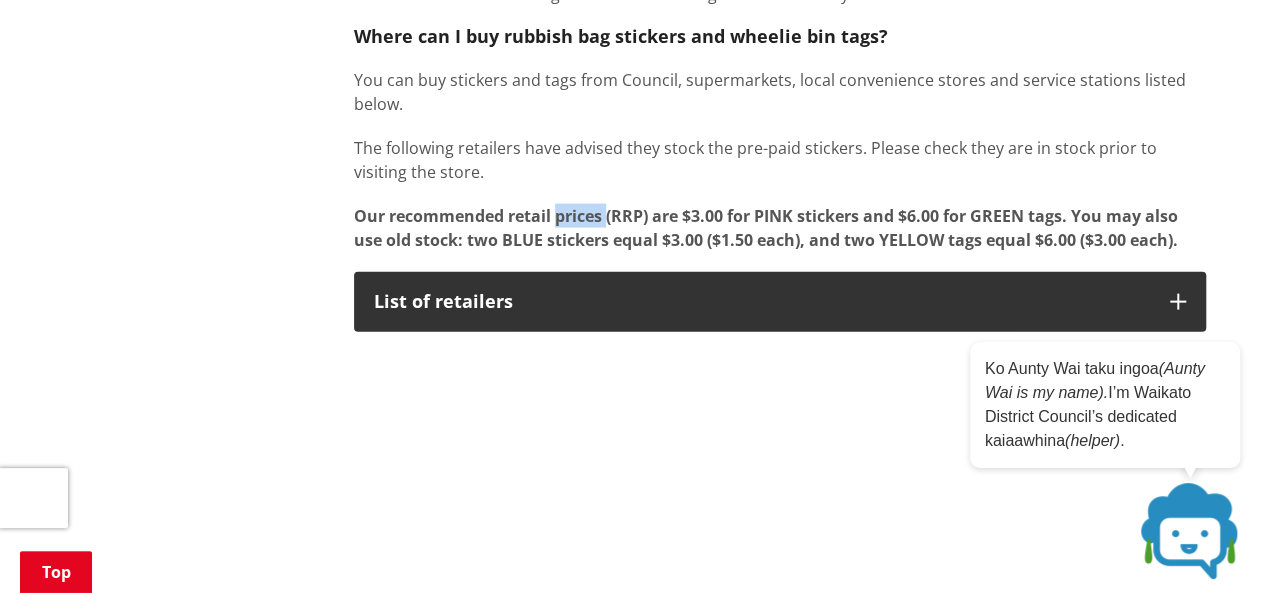 click on "Our recommended retail prices (RRP) are $3.00 for PINK stickers and $6.00 for GREEN tags. You may also use old stock: two BLUE stickers equal $3.00 ($1.50 each), and two YELLOW tags equal $6.00 ($3.00 each)." at bounding box center [766, 228] 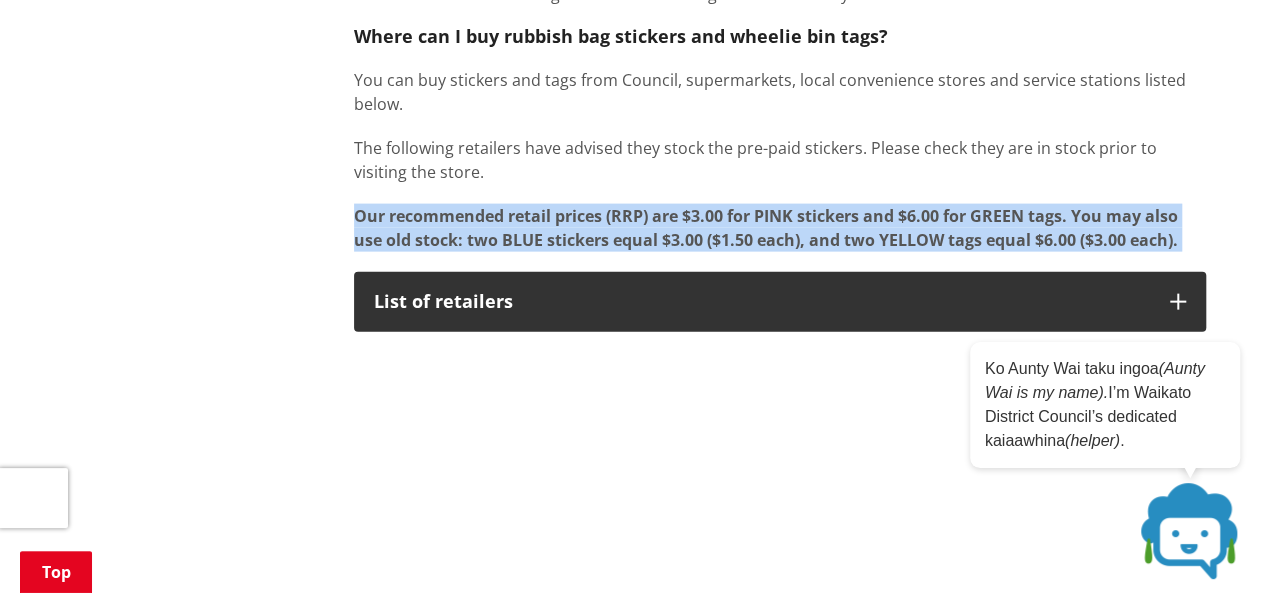 click on "Our recommended retail prices (RRP) are $3.00 for PINK stickers and $6.00 for GREEN tags. You may also use old stock: two BLUE stickers equal $3.00 ($1.50 each), and two YELLOW tags equal $6.00 ($3.00 each)." at bounding box center (766, 228) 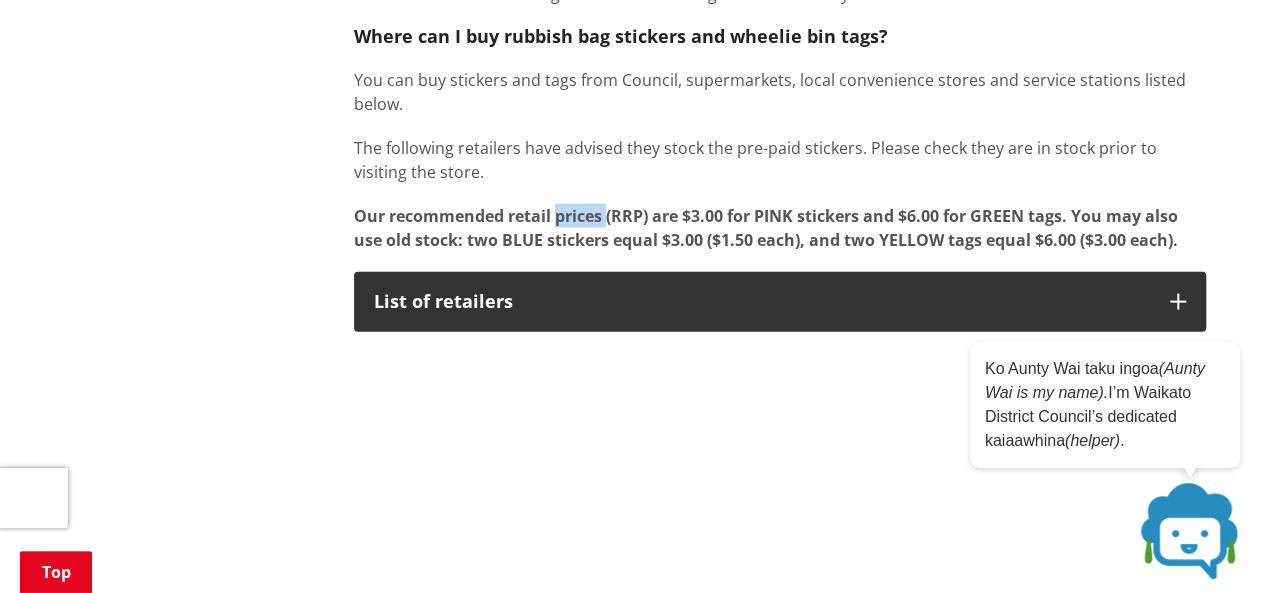 click on "Our recommended retail prices (RRP) are $3.00 for PINK stickers and $6.00 for GREEN tags. You may also use old stock: two BLUE stickers equal $3.00 ($1.50 each), and two YELLOW tags equal $6.00 ($3.00 each)." at bounding box center (766, 228) 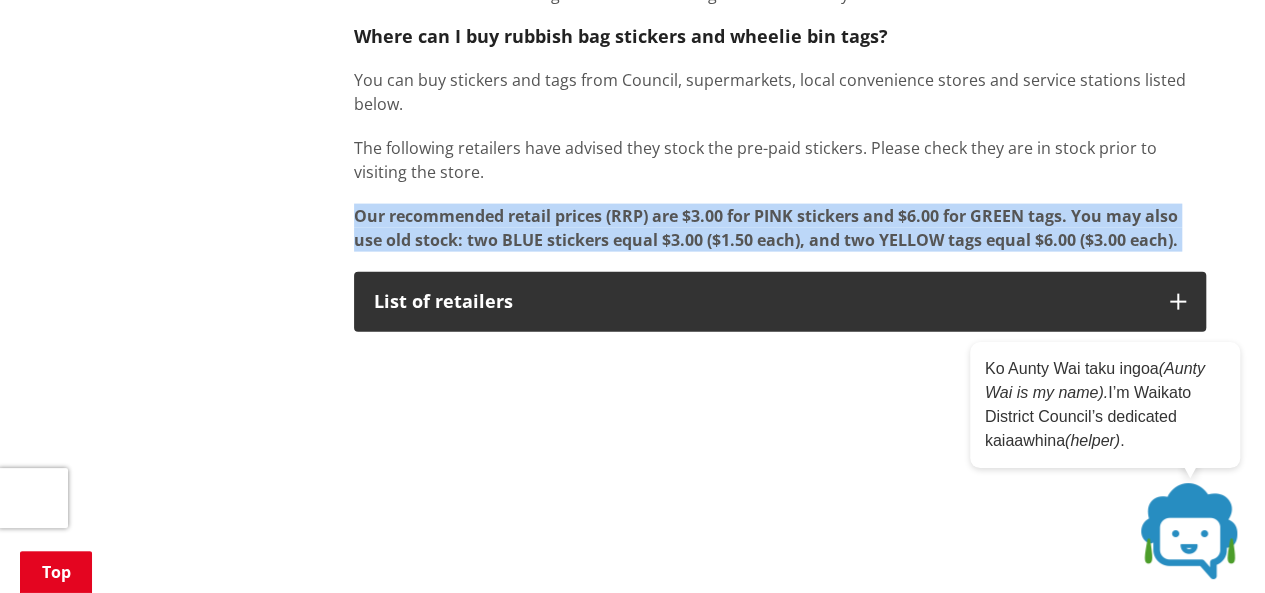 click on "Our recommended retail prices (RRP) are $3.00 for PINK stickers and $6.00 for GREEN tags. You may also use old stock: two BLUE stickers equal $3.00 ($1.50 each), and two YELLOW tags equal $6.00 ($3.00 each)." at bounding box center (766, 228) 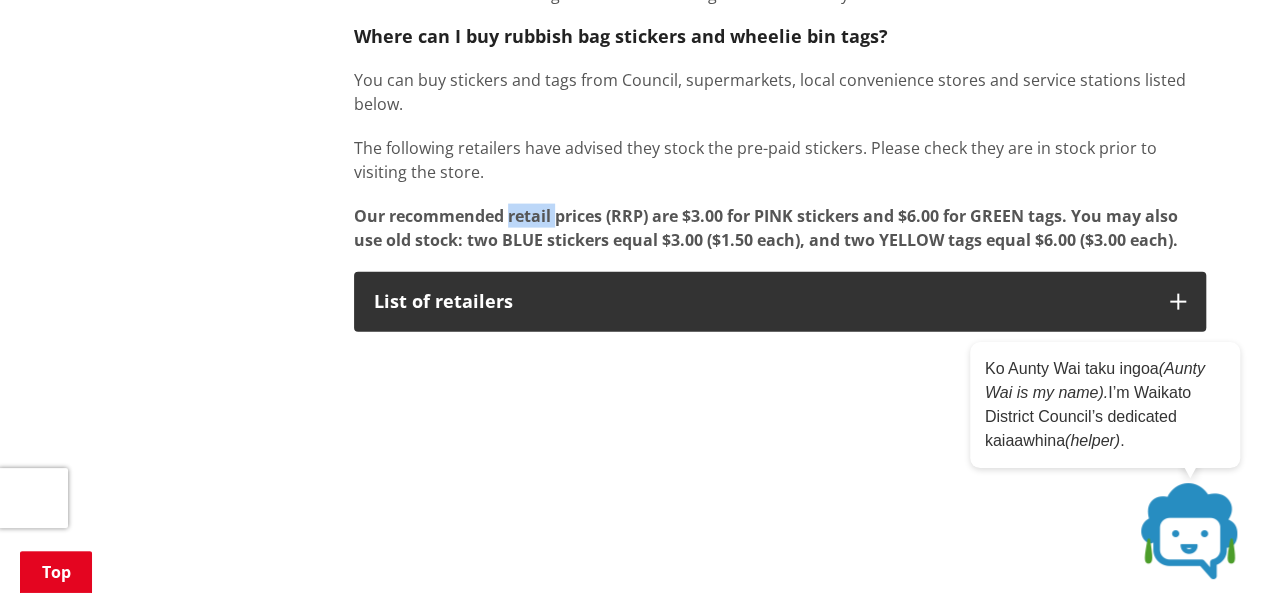 click on "Our recommended retail prices (RRP) are $3.00 for PINK stickers and $6.00 for GREEN tags. You may also use old stock: two BLUE stickers equal $3.00 ($1.50 each), and two YELLOW tags equal $6.00 ($3.00 each)." at bounding box center [766, 228] 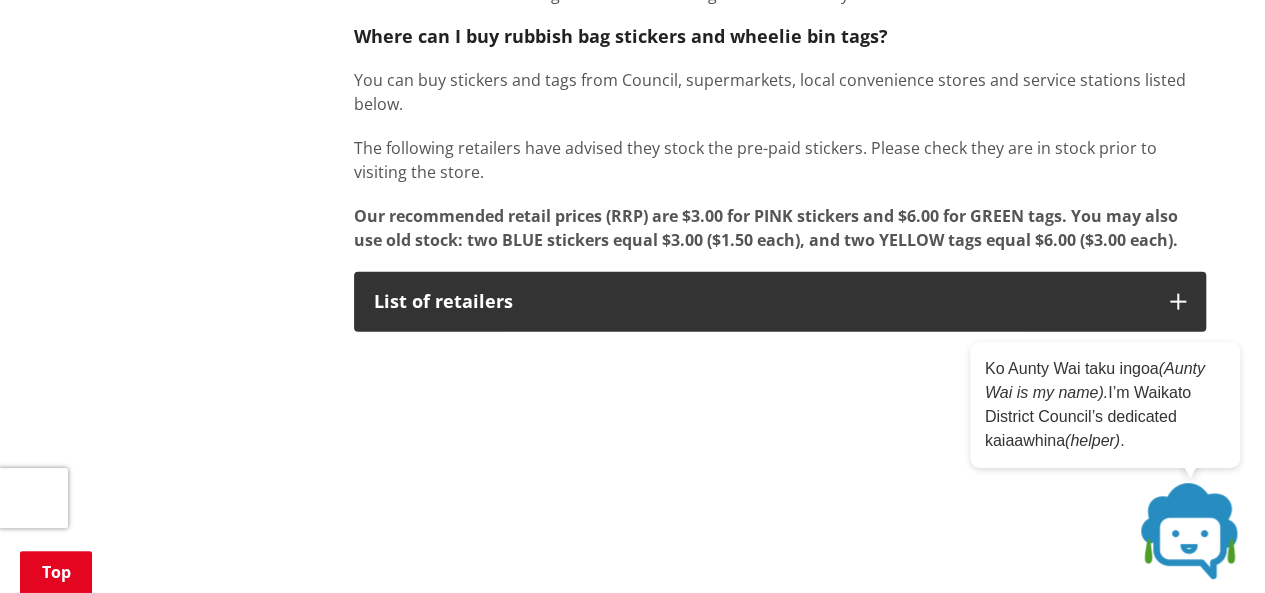 click on "Our recommended retail prices (RRP) are $3.00 for PINK stickers and $6.00 for GREEN tags. You may also use old stock: two BLUE stickers equal $3.00 ($1.50 each), and two YELLOW tags equal $6.00 ($3.00 each)." at bounding box center (766, 228) 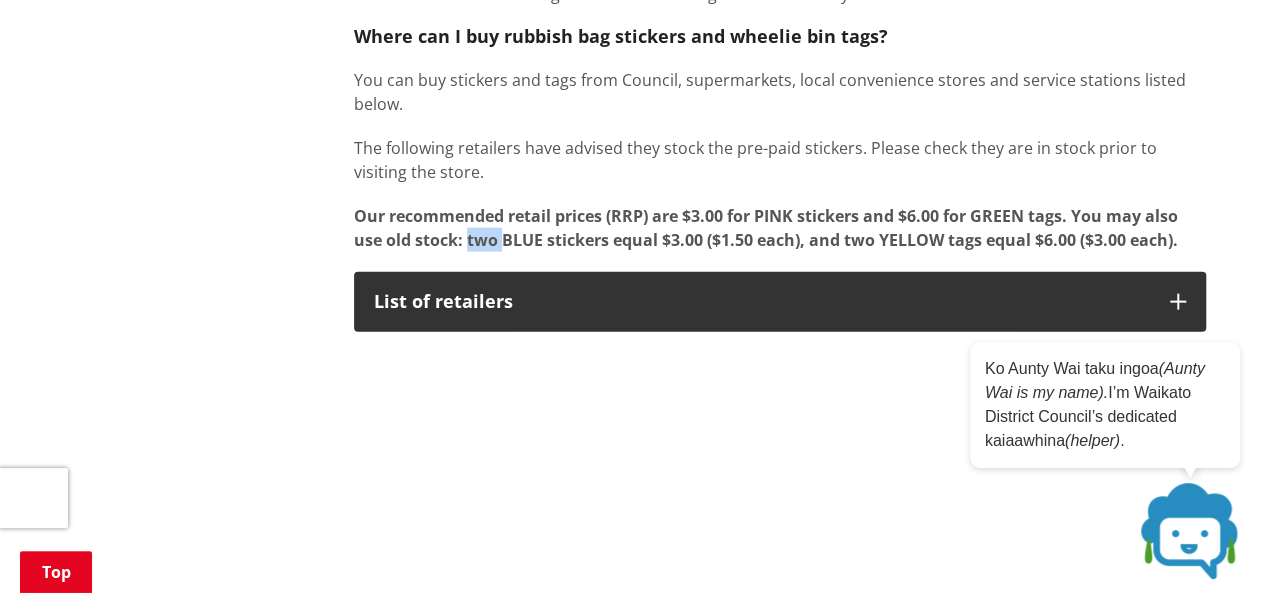 click on "Our recommended retail prices (RRP) are $3.00 for PINK stickers and $6.00 for GREEN tags. You may also use old stock: two BLUE stickers equal $3.00 ($1.50 each), and two YELLOW tags equal $6.00 ($3.00 each)." at bounding box center (766, 228) 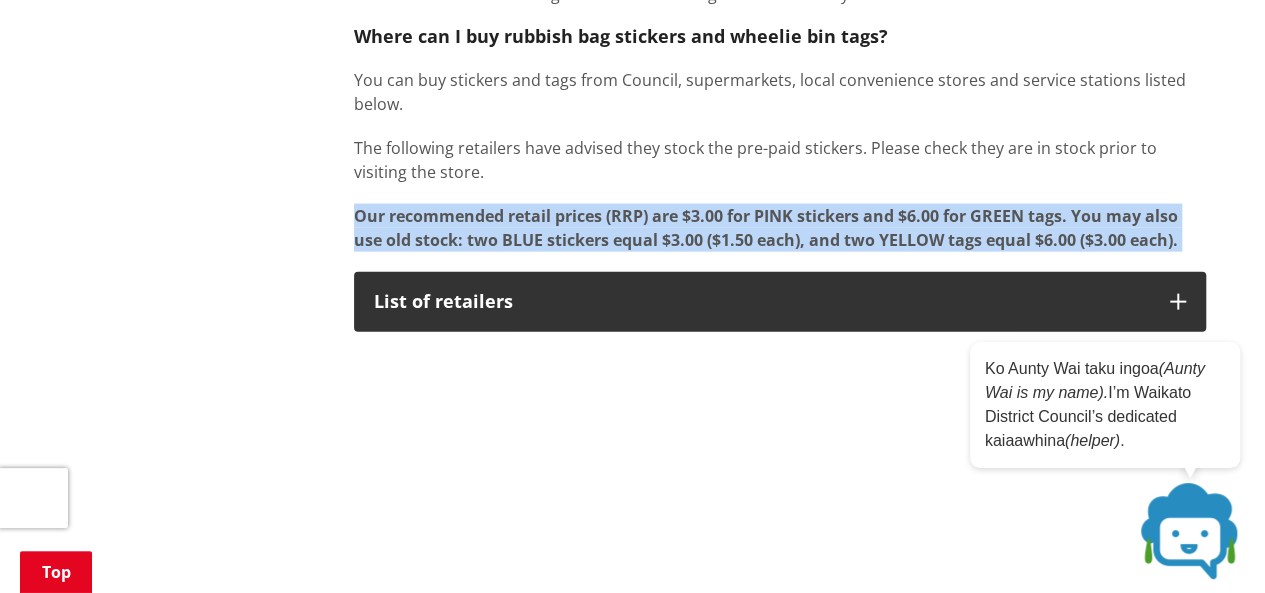 click on "Our recommended retail prices (RRP) are $3.00 for PINK stickers and $6.00 for GREEN tags. You may also use old stock: two BLUE stickers equal $3.00 ($1.50 each), and two YELLOW tags equal $6.00 ($3.00 each)." at bounding box center [766, 228] 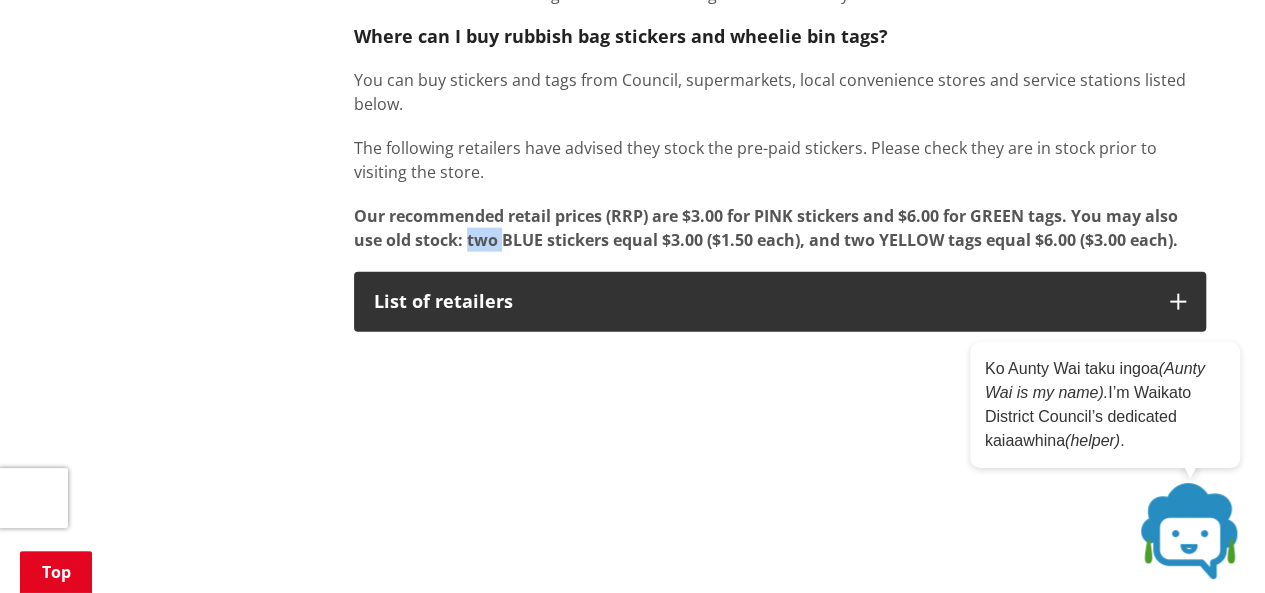 click on "Our recommended retail prices (RRP) are $3.00 for PINK stickers and $6.00 for GREEN tags. You may also use old stock: two BLUE stickers equal $3.00 ($1.50 each), and two YELLOW tags equal $6.00 ($3.00 each)." at bounding box center [766, 228] 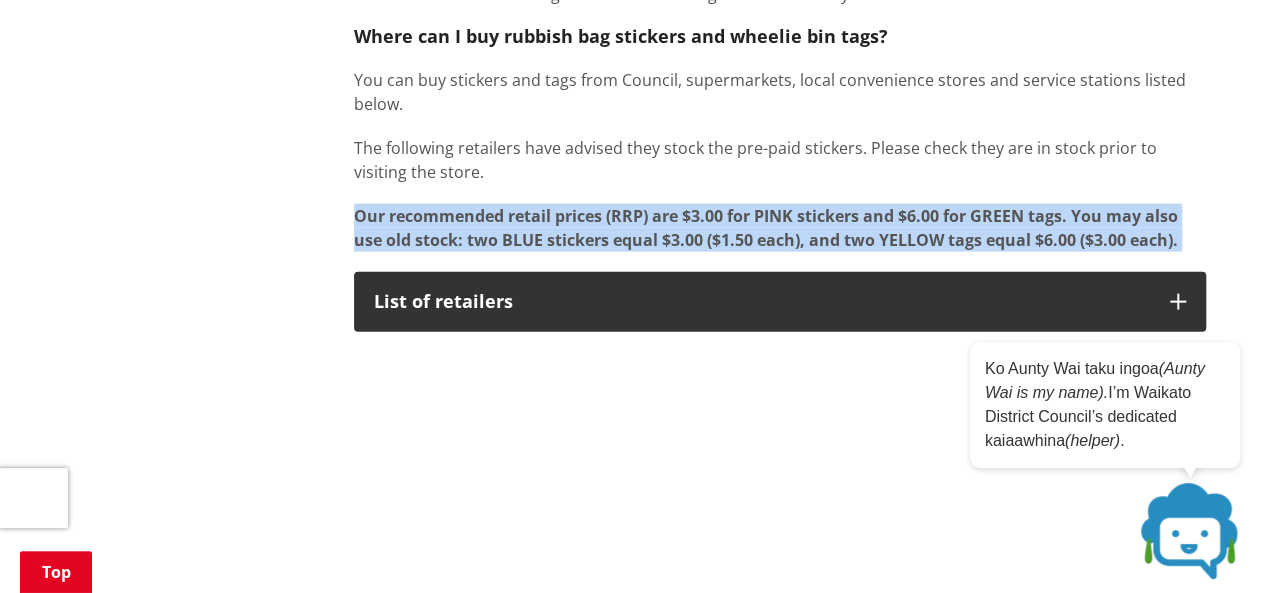 click on "Our recommended retail prices (RRP) are $3.00 for PINK stickers and $6.00 for GREEN tags. You may also use old stock: two BLUE stickers equal $3.00 ($1.50 each), and two YELLOW tags equal $6.00 ($3.00 each)." at bounding box center [766, 228] 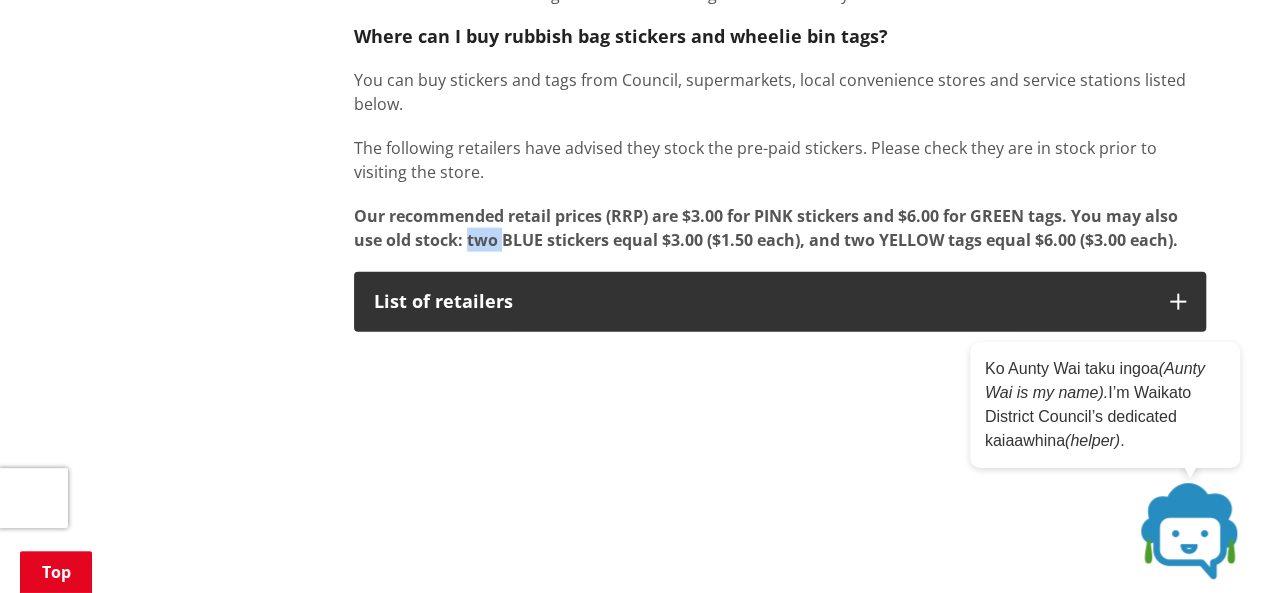 click on "Our recommended retail prices (RRP) are $3.00 for PINK stickers and $6.00 for GREEN tags. You may also use old stock: two BLUE stickers equal $3.00 ($1.50 each), and two YELLOW tags equal $6.00 ($3.00 each)." at bounding box center [766, 228] 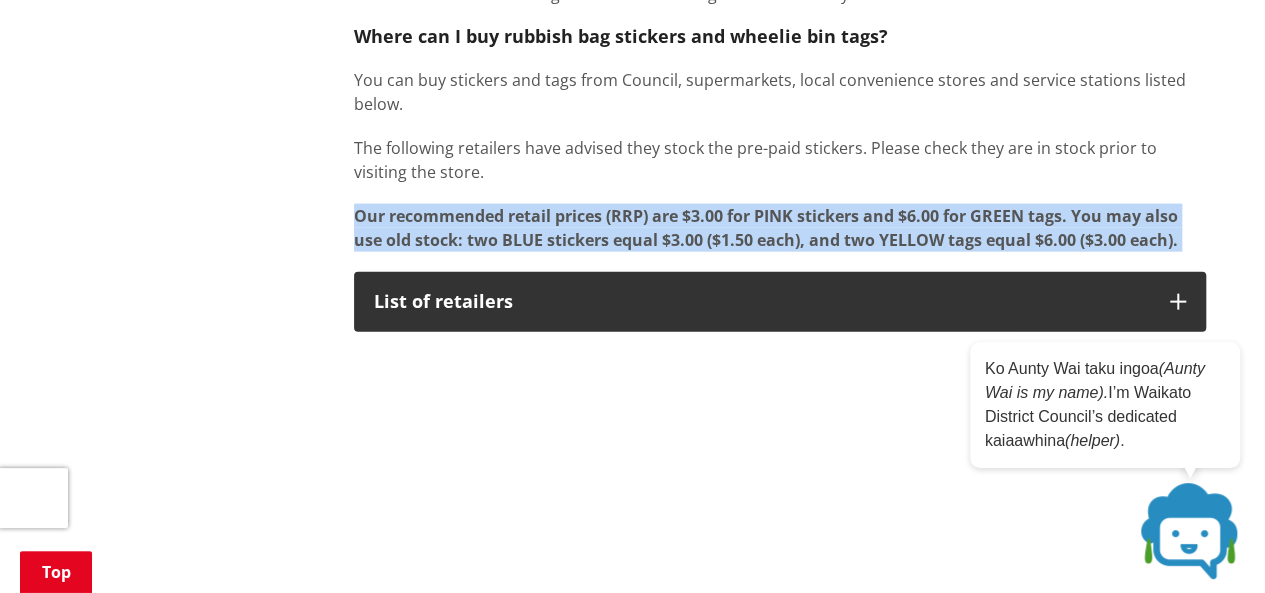 click on "Our recommended retail prices (RRP) are $3.00 for PINK stickers and $6.00 for GREEN tags. You may also use old stock: two BLUE stickers equal $3.00 ($1.50 each), and two YELLOW tags equal $6.00 ($3.00 each)." at bounding box center [766, 228] 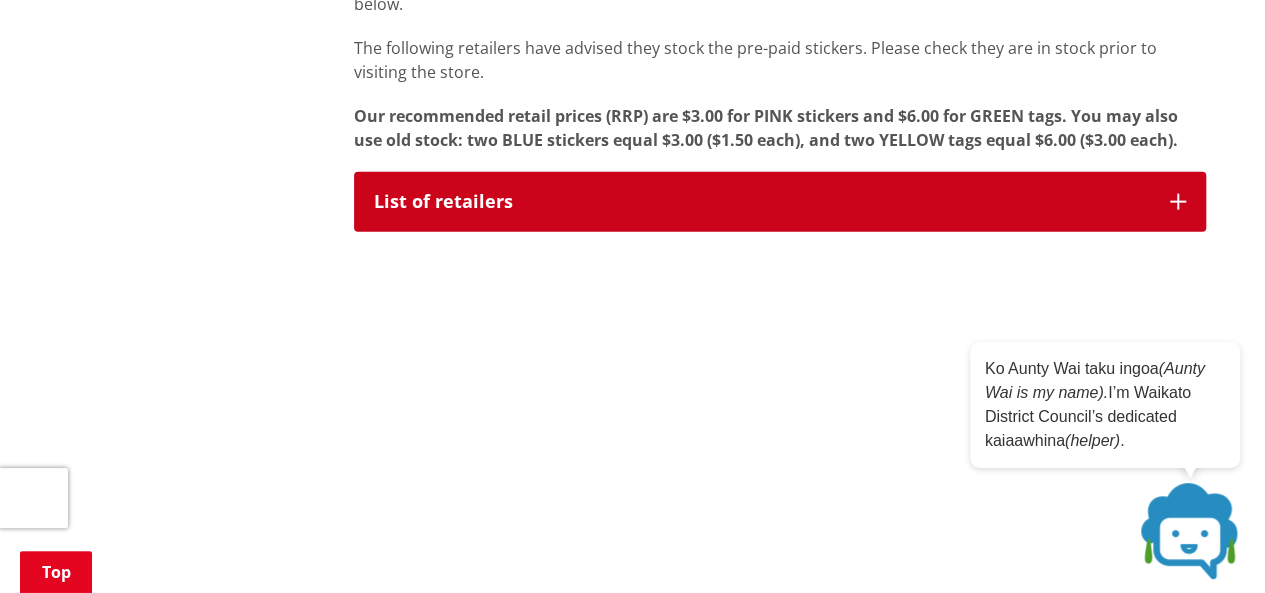 click on "List of retailers" at bounding box center (762, 202) 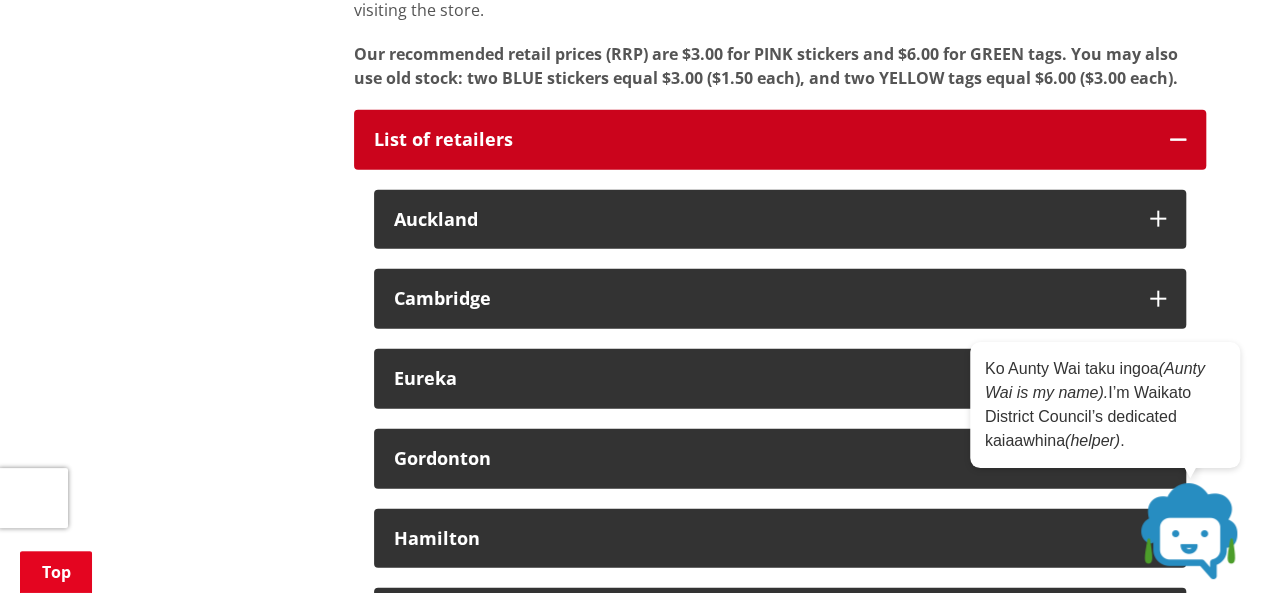 scroll, scrollTop: 2400, scrollLeft: 0, axis: vertical 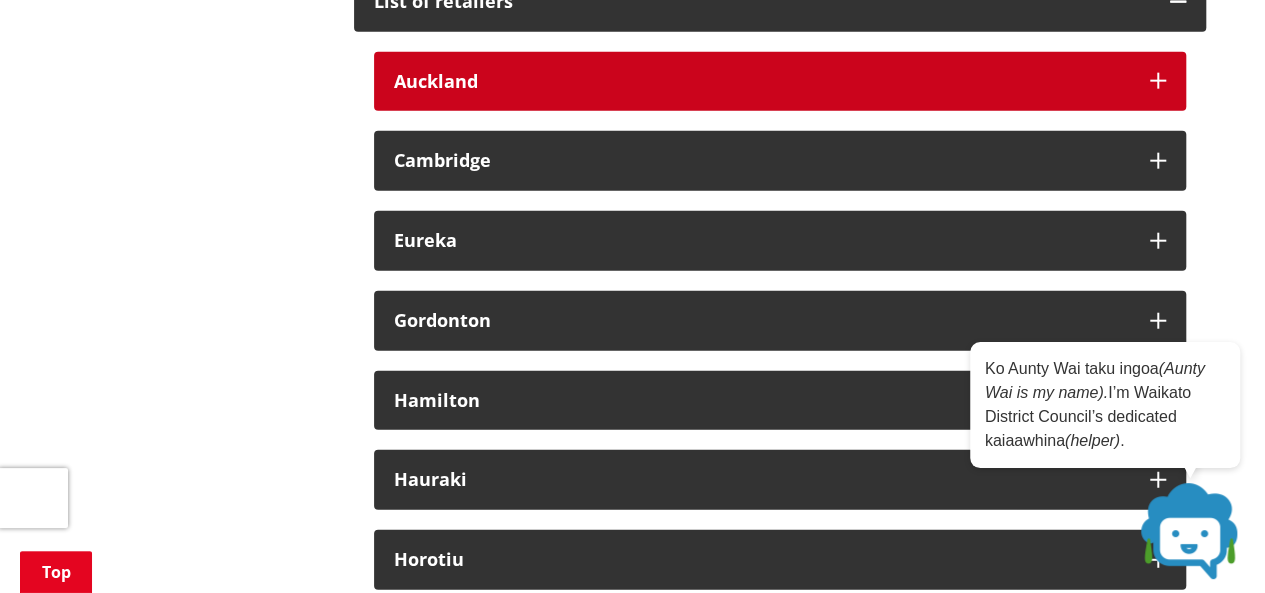 click on "Auckland" at bounding box center [762, 82] 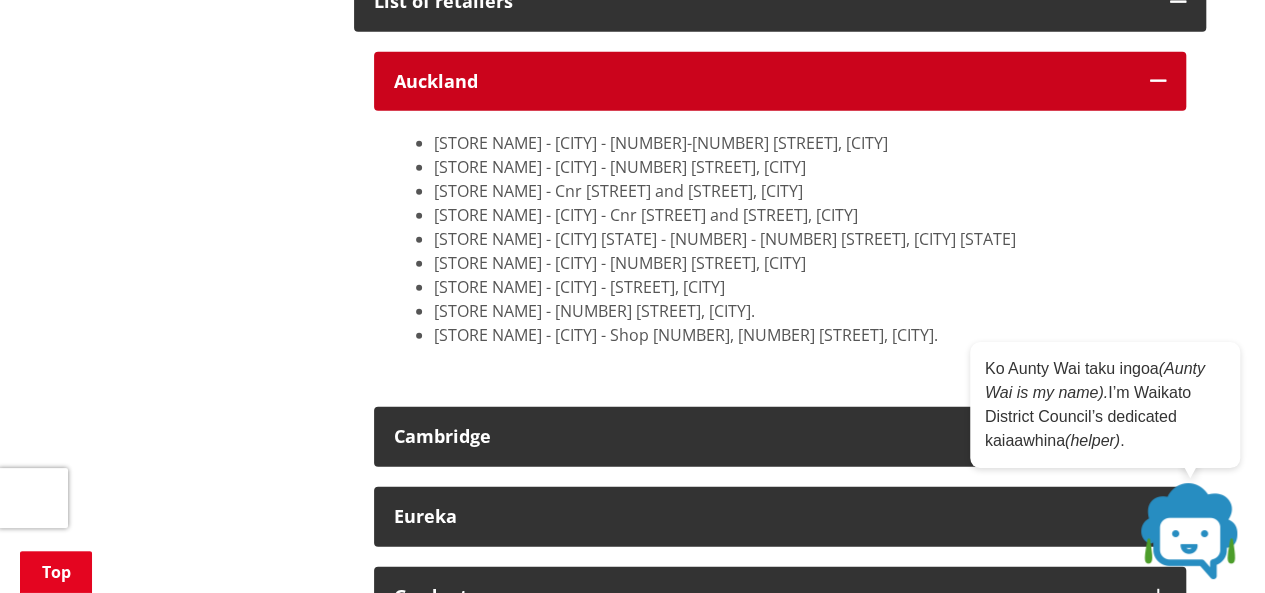 click on "Auckland" at bounding box center (780, 82) 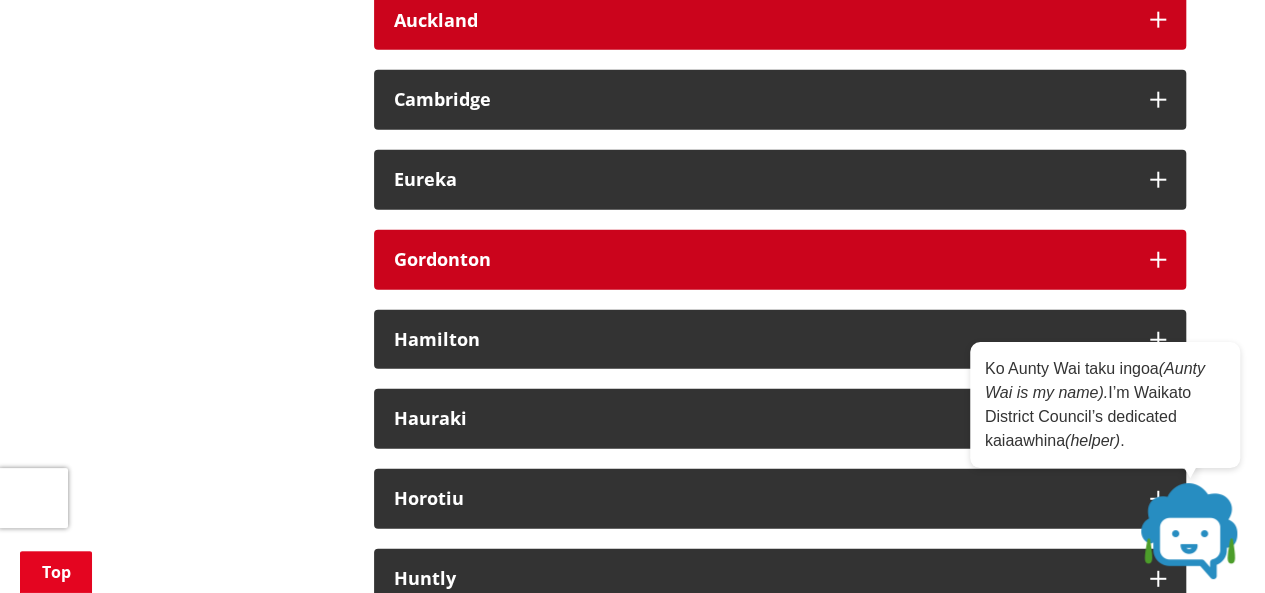 scroll, scrollTop: 2400, scrollLeft: 0, axis: vertical 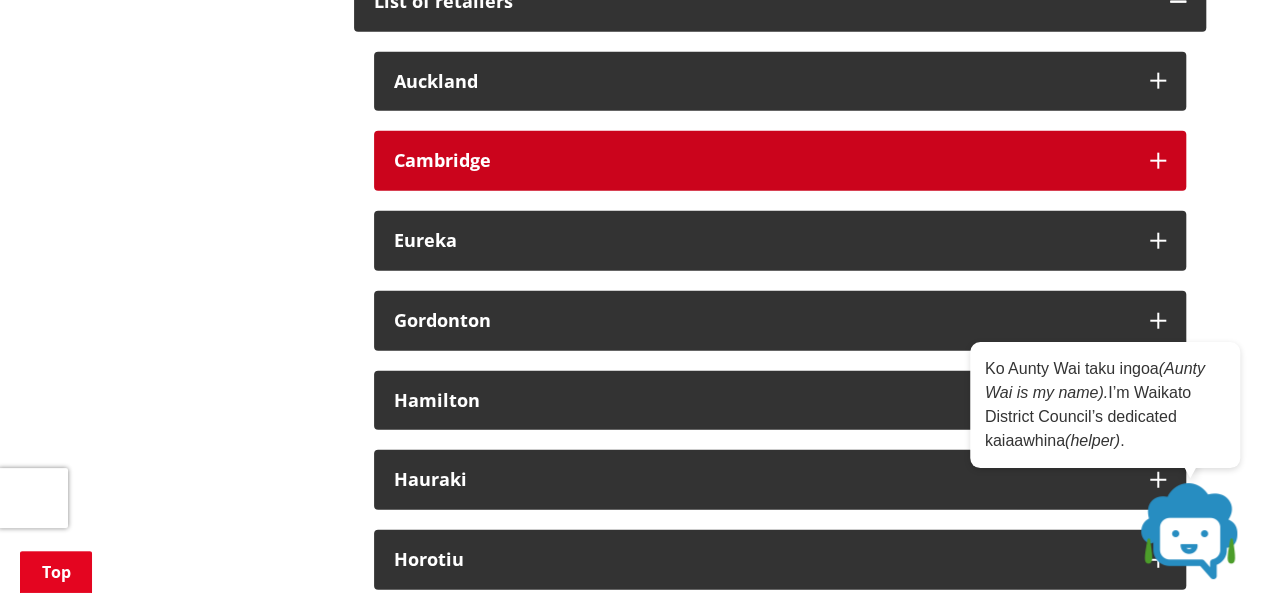 click on "Cambridge" at bounding box center (780, 161) 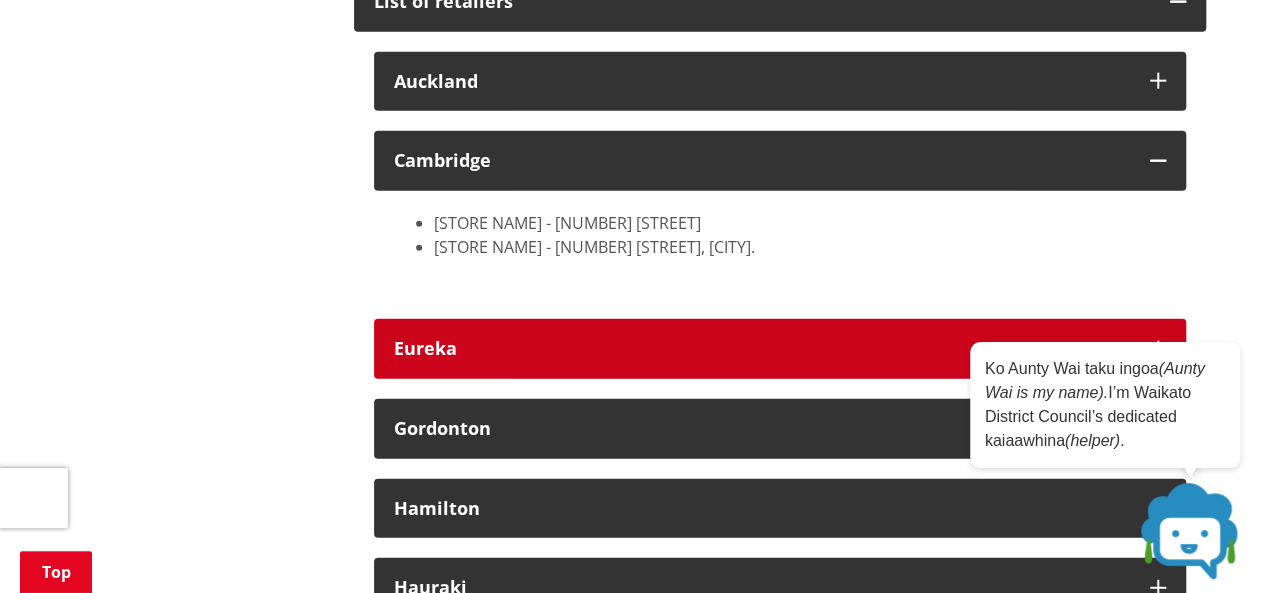 click on "Eureka" at bounding box center (780, 349) 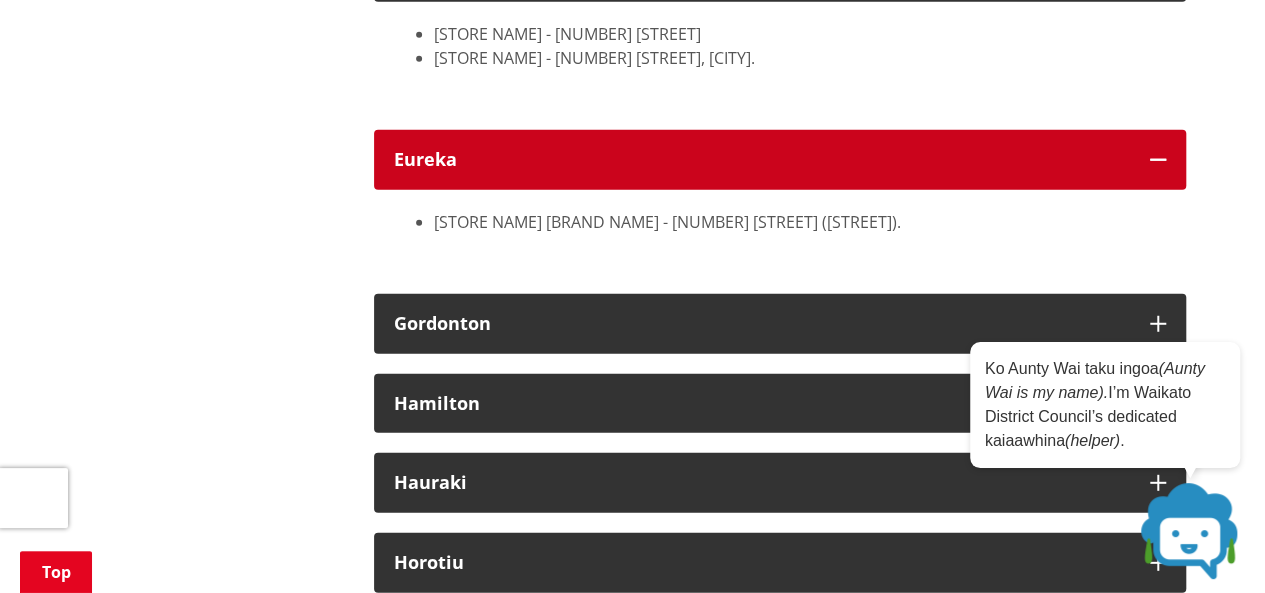 scroll, scrollTop: 2600, scrollLeft: 0, axis: vertical 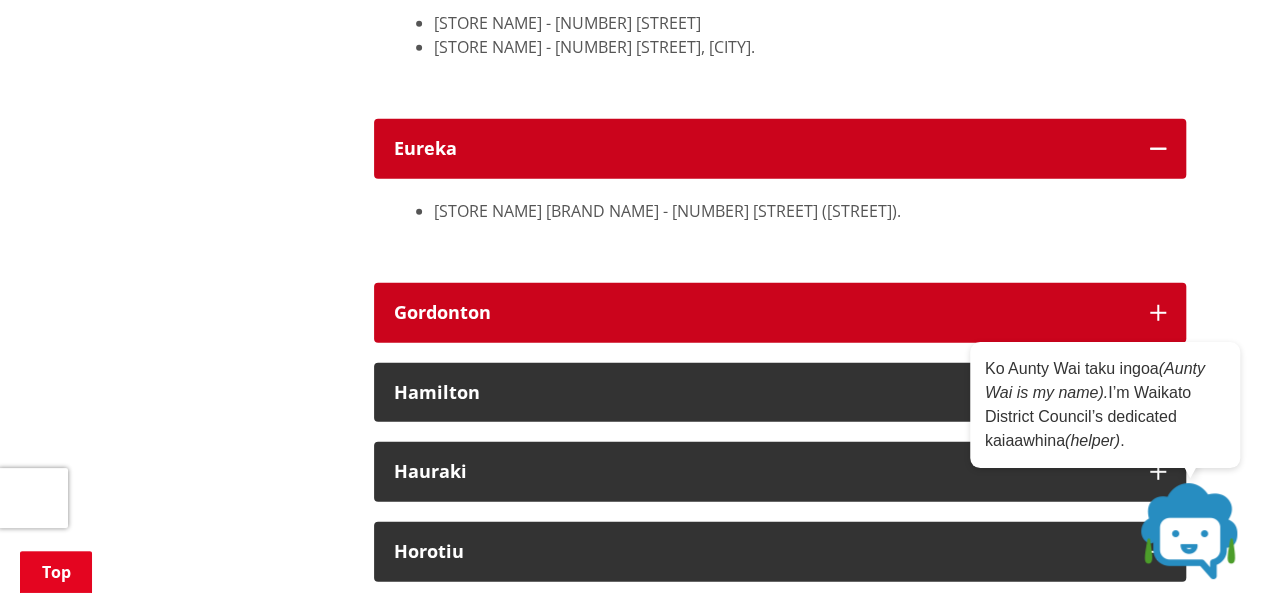 click on "Gordonton" at bounding box center [780, 313] 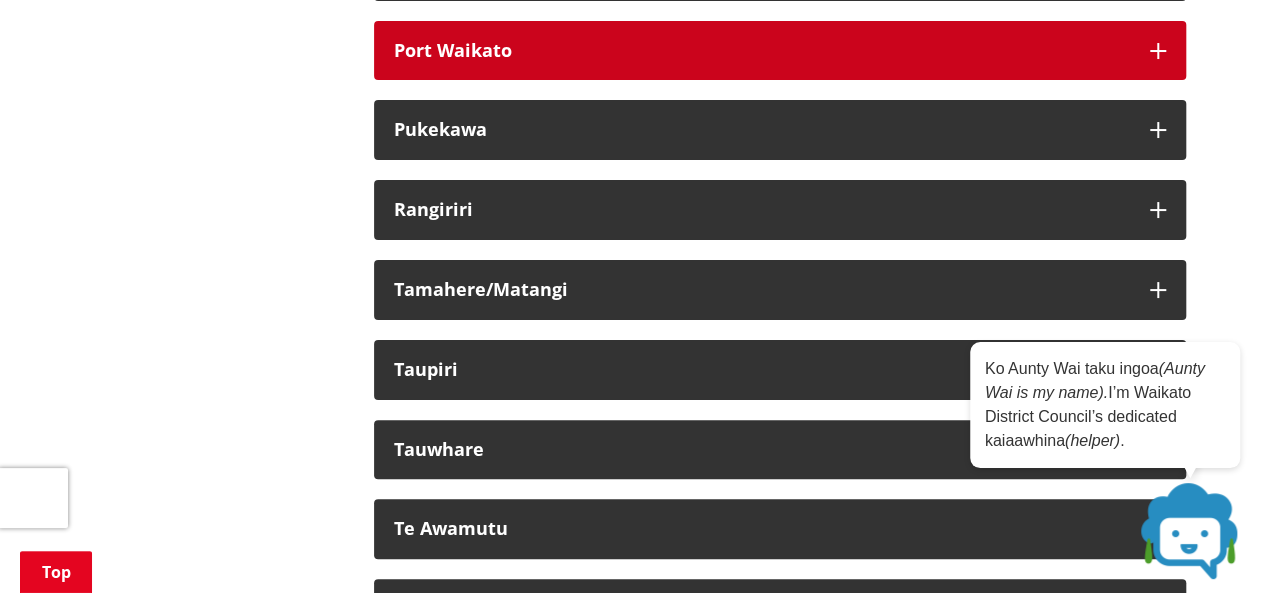 scroll, scrollTop: 3700, scrollLeft: 0, axis: vertical 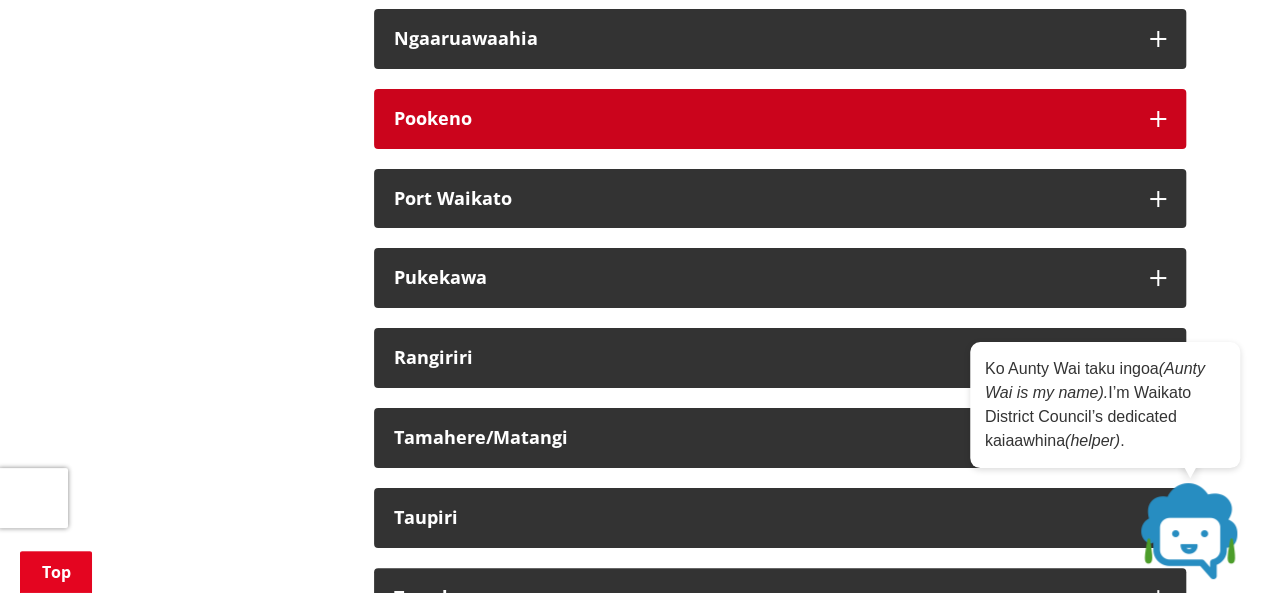 click on "Pookeno" at bounding box center [780, 119] 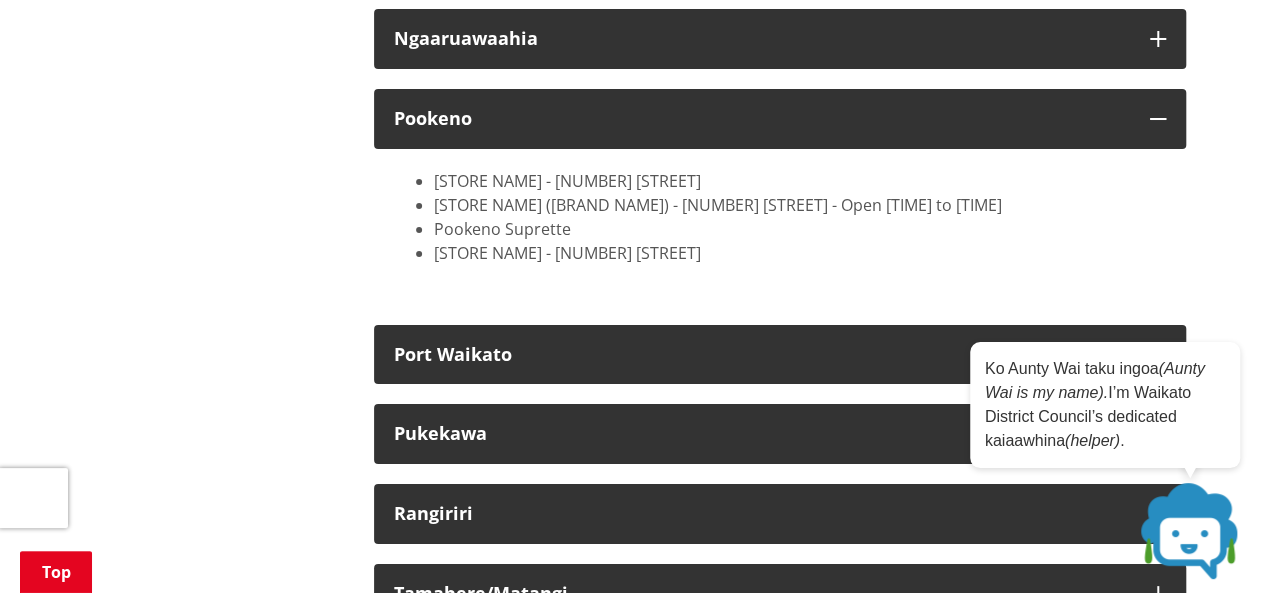 click on "[STORE NAME] - [NUMBER] [STREET]" at bounding box center [800, 181] 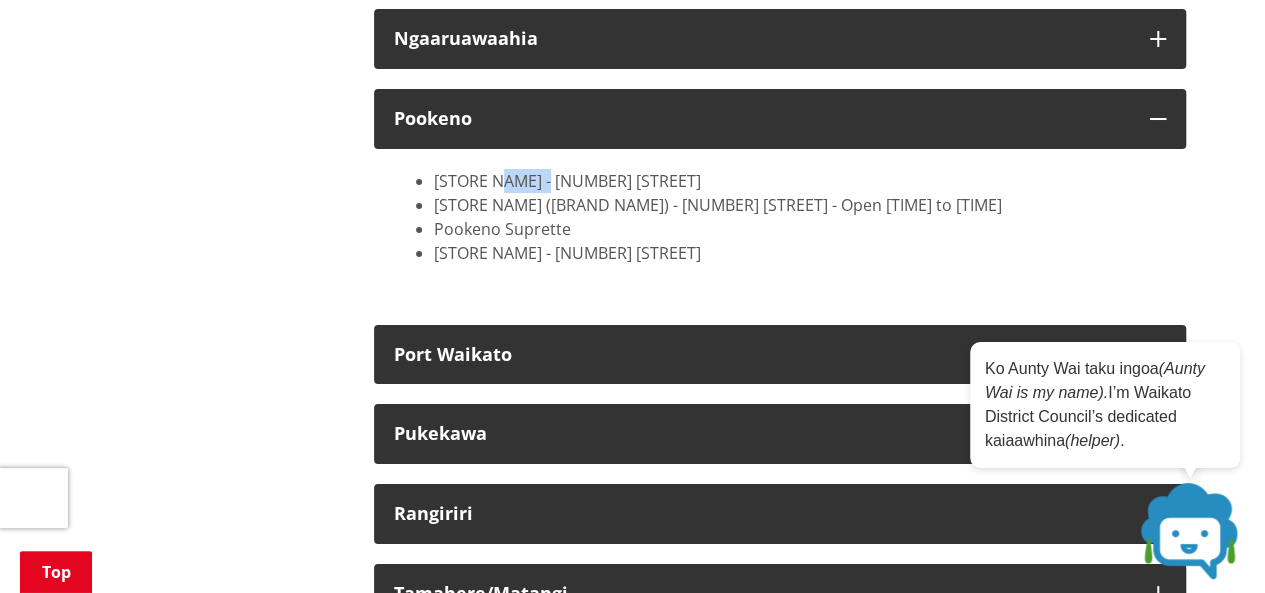 click on "[STORE NAME] - [NUMBER] [STREET]" at bounding box center (800, 181) 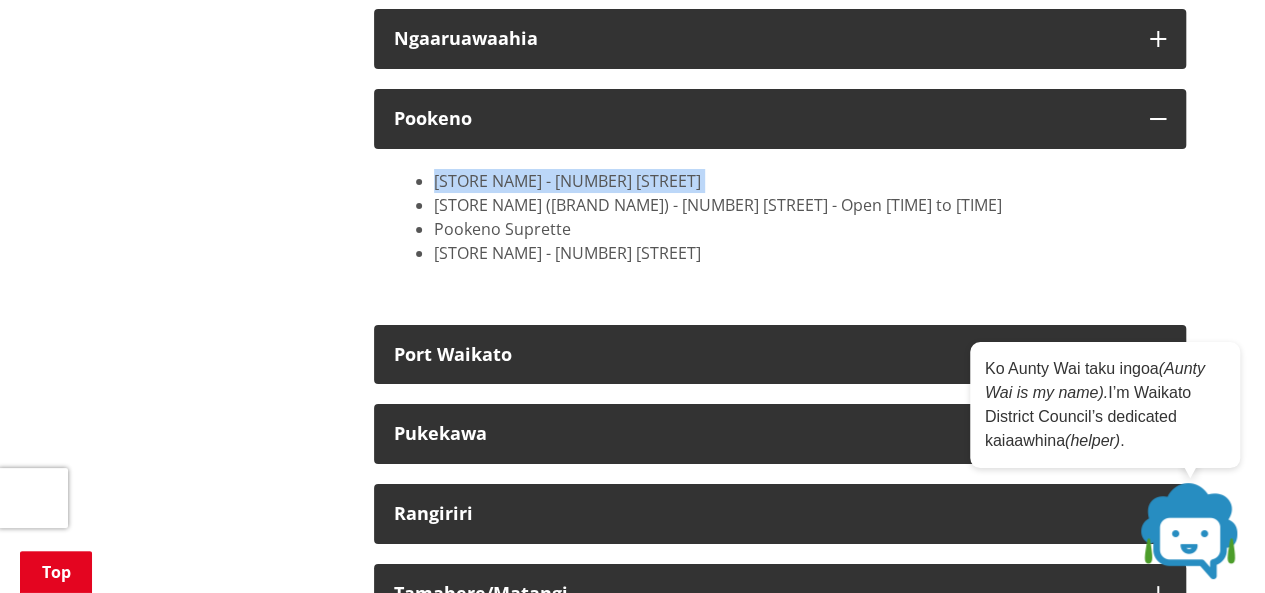 click on "[STORE NAME] - [NUMBER] [STREET]" at bounding box center [800, 181] 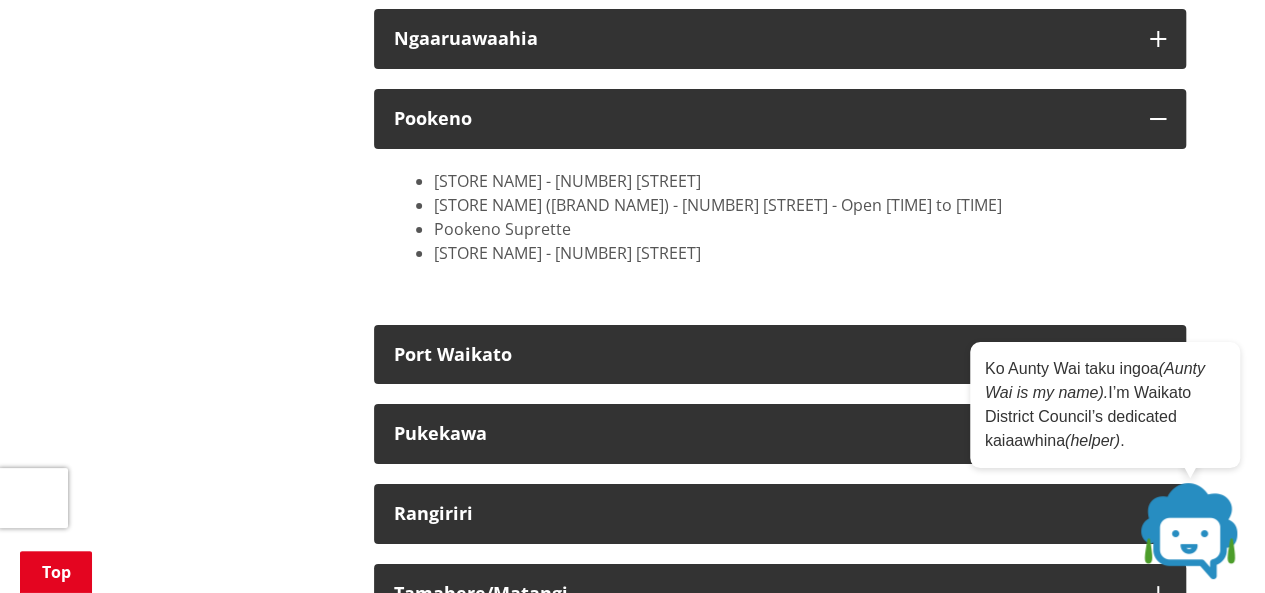 click on "[STORE NAME] ([BRAND NAME]) - [NUMBER] [STREET] - Open [TIME] to [TIME]" at bounding box center [800, 205] 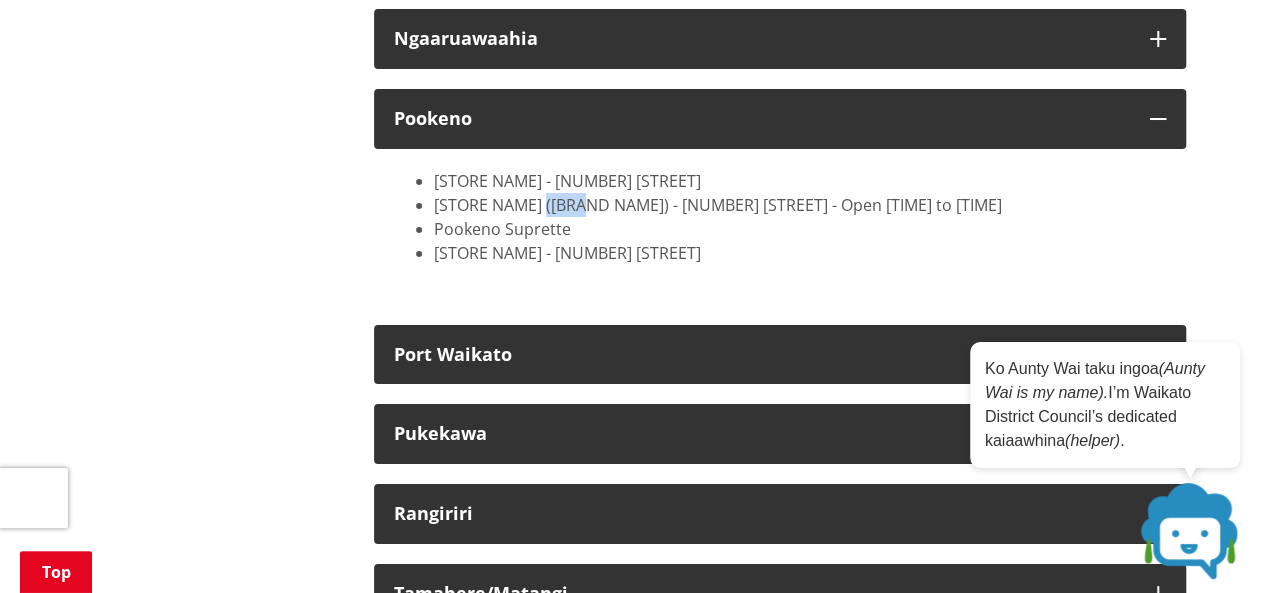 click on "[STORE NAME] ([BRAND NAME]) - [NUMBER] [STREET] - Open [TIME] to [TIME]" at bounding box center (800, 205) 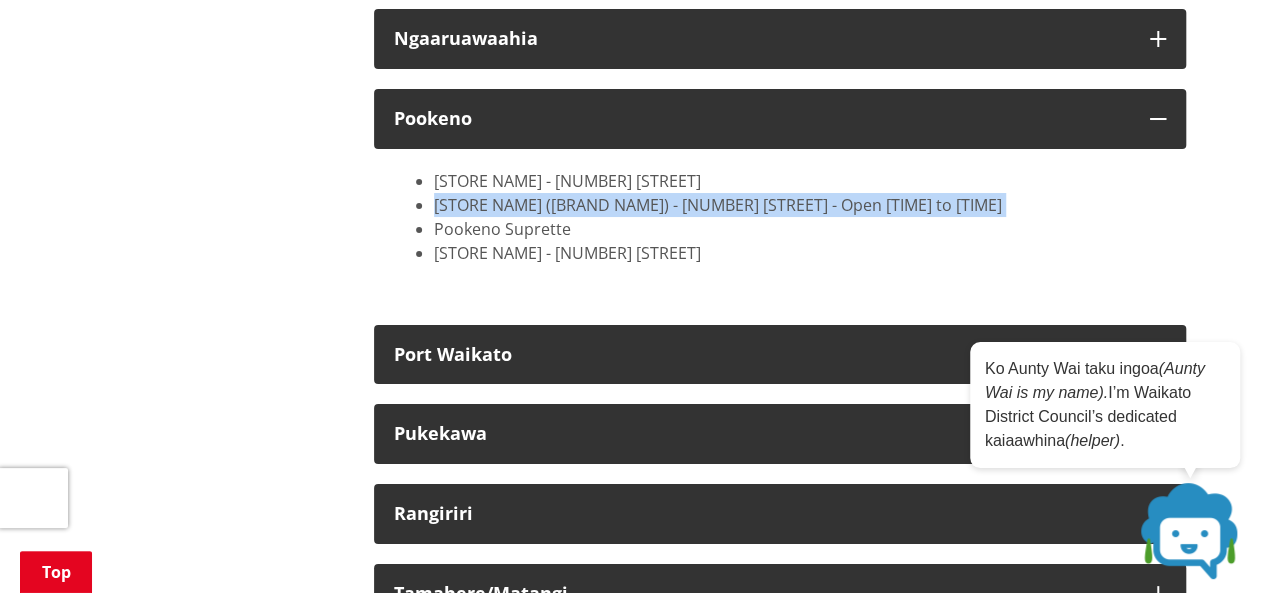 click on "[STORE NAME] ([BRAND NAME]) - [NUMBER] [STREET] - Open [TIME] to [TIME]" at bounding box center [800, 205] 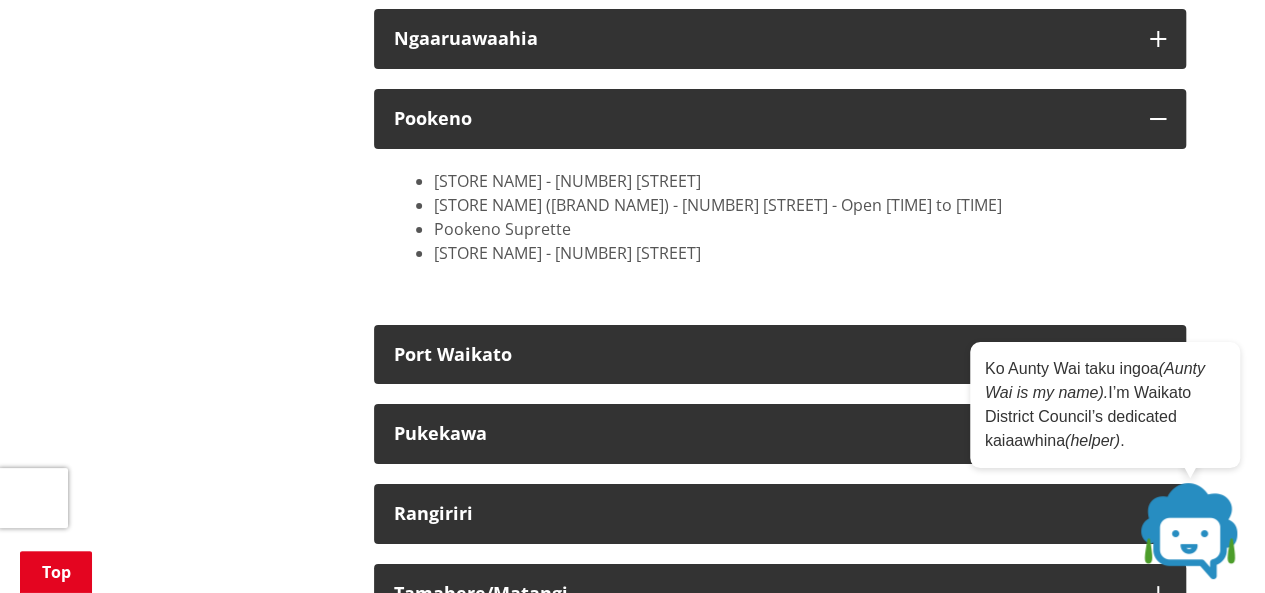 click on "Pookeno Suprette" at bounding box center [800, 229] 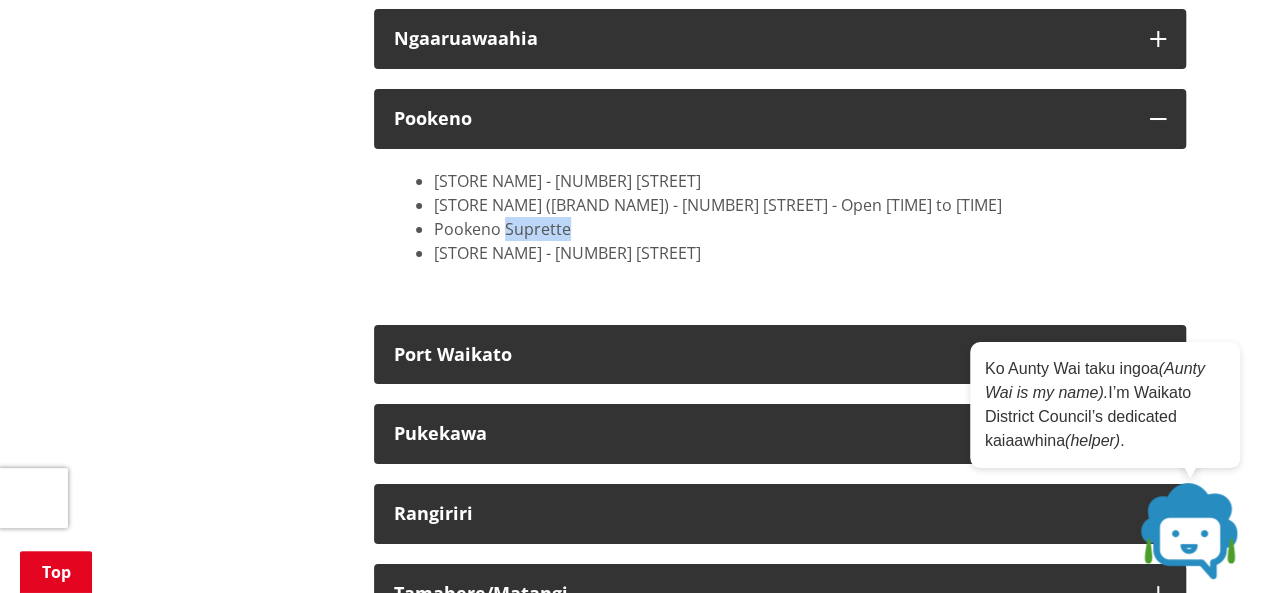 click on "Pookeno Suprette" at bounding box center [800, 229] 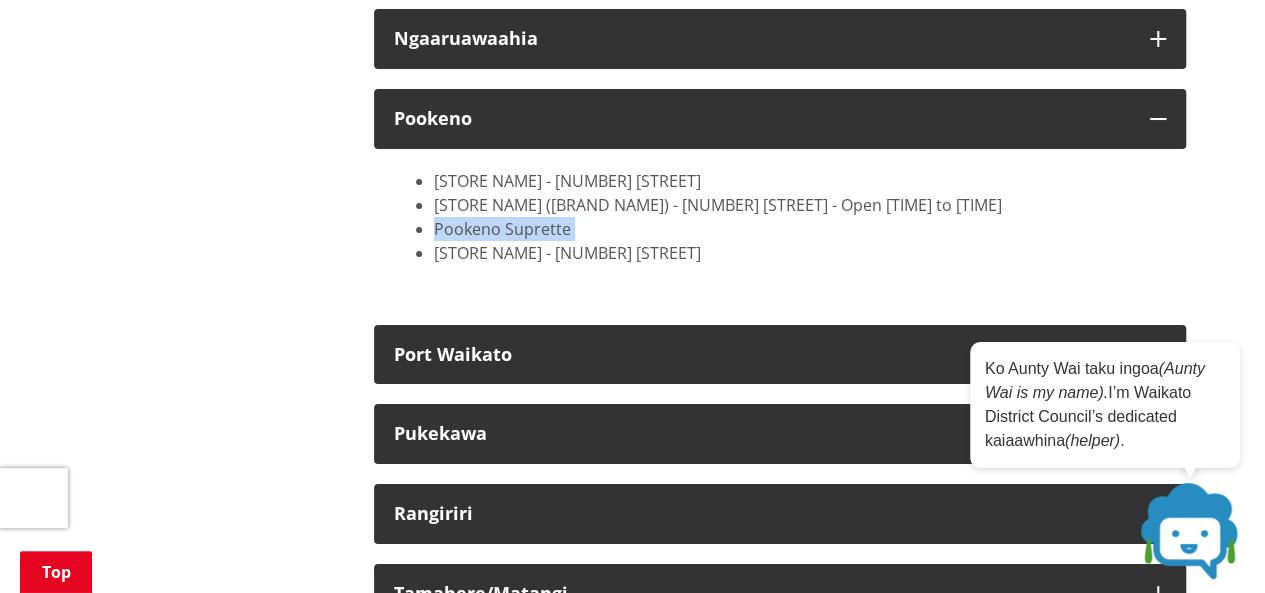 click on "Pookeno Suprette" at bounding box center [800, 229] 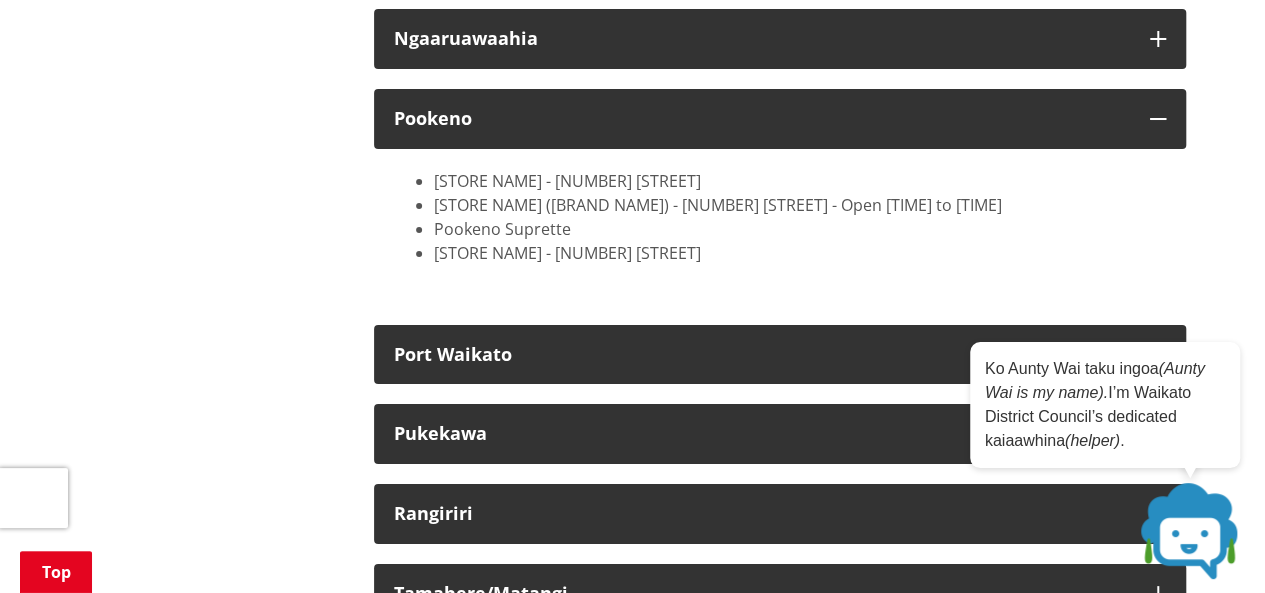 click on "[STORE NAME] - [NUMBER] [STREET] [STORE NAME] ([BRAND NAME]) - [NUMBER] [STREET] - Open [TIME] to [TIME] [STORE NAME] [STORE NAME] - [NUMBER] [STREET]" at bounding box center (780, 227) 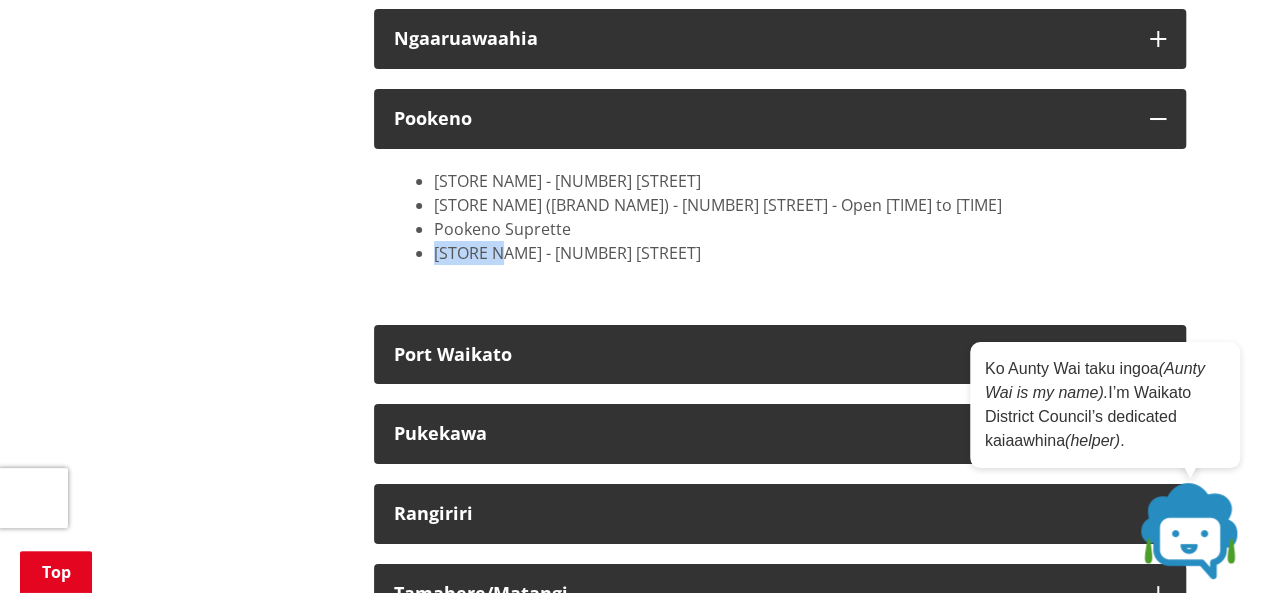 click on "[STORE NAME] - [NUMBER] [STREET] [STORE NAME] ([BRAND NAME]) - [NUMBER] [STREET] - Open [TIME] to [TIME] [STORE NAME] [STORE NAME] - [NUMBER] [STREET]" at bounding box center (780, 227) 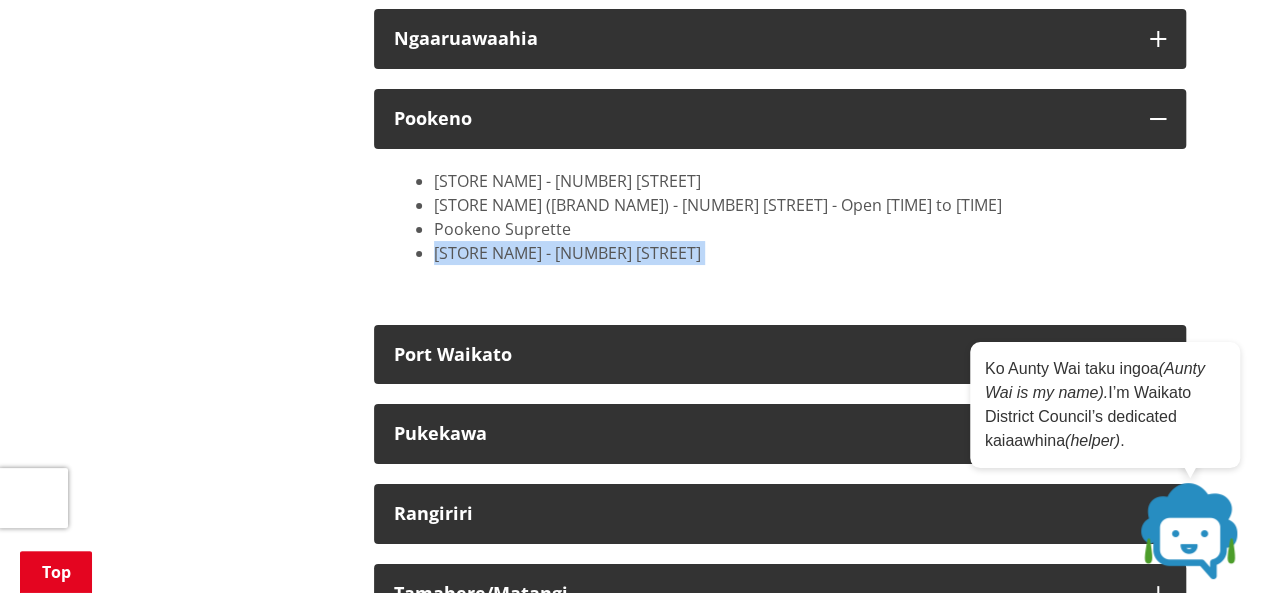 click on "[STORE NAME] - [NUMBER] [STREET] [STORE NAME] ([BRAND NAME]) - [NUMBER] [STREET] - Open [TIME] to [TIME] [STORE NAME] [STORE NAME] - [NUMBER] [STREET]" at bounding box center [780, 227] 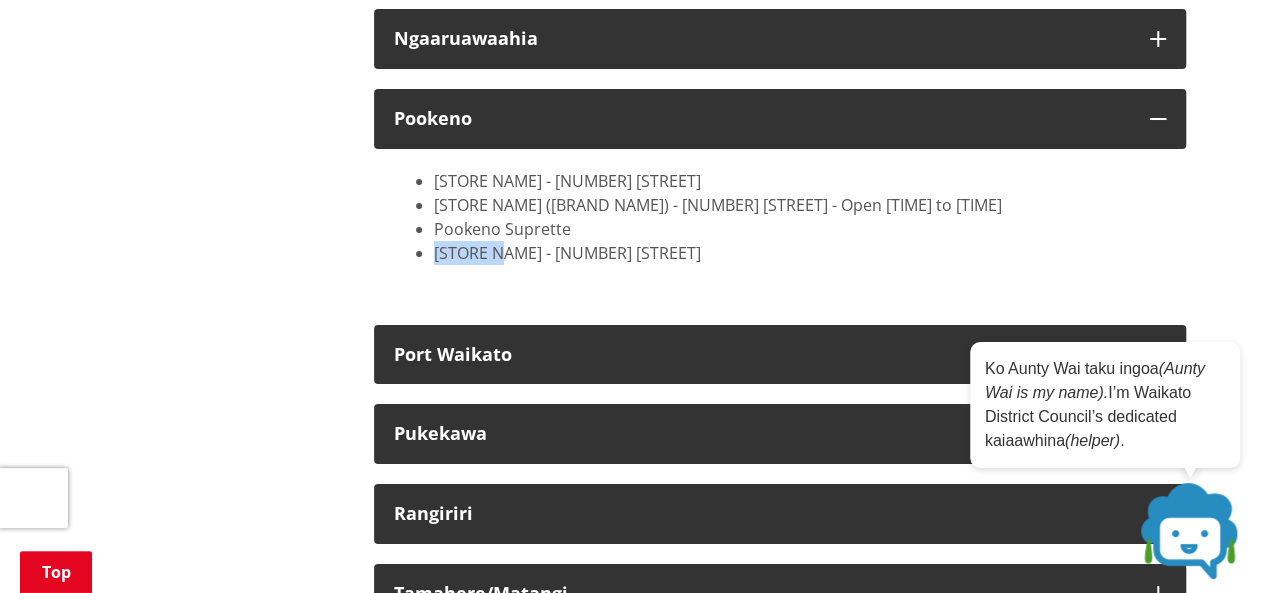 click on "[STORE NAME] - [NUMBER] [STREET]" at bounding box center (800, 253) 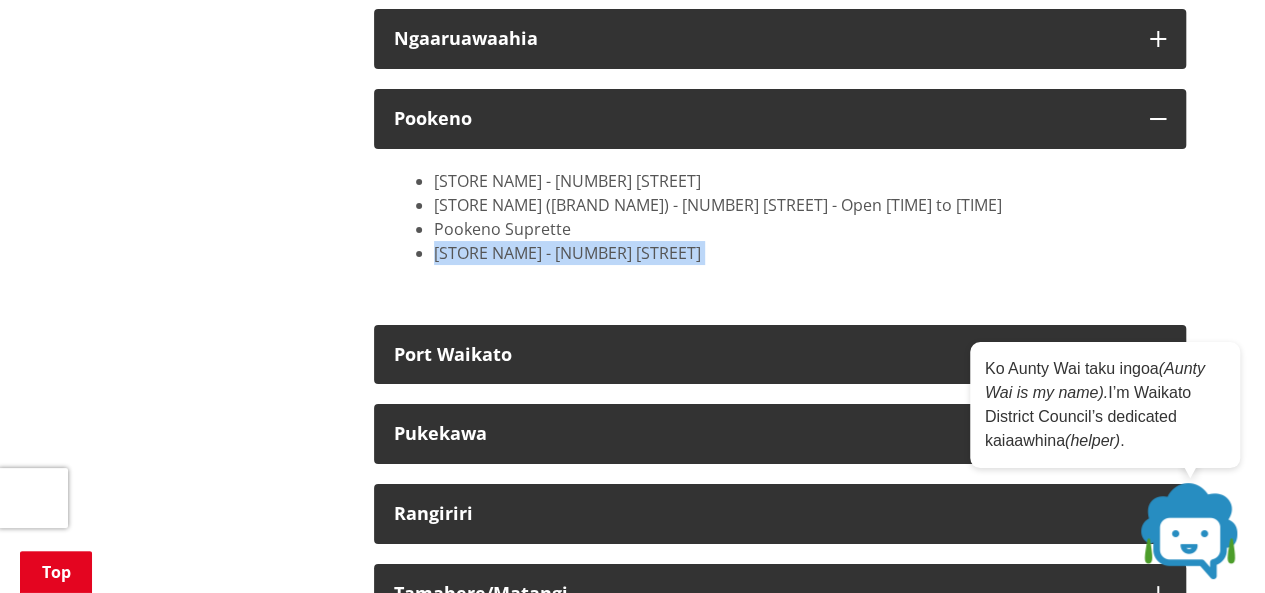 click on "[STORE NAME] - [NUMBER] [STREET]" at bounding box center (800, 253) 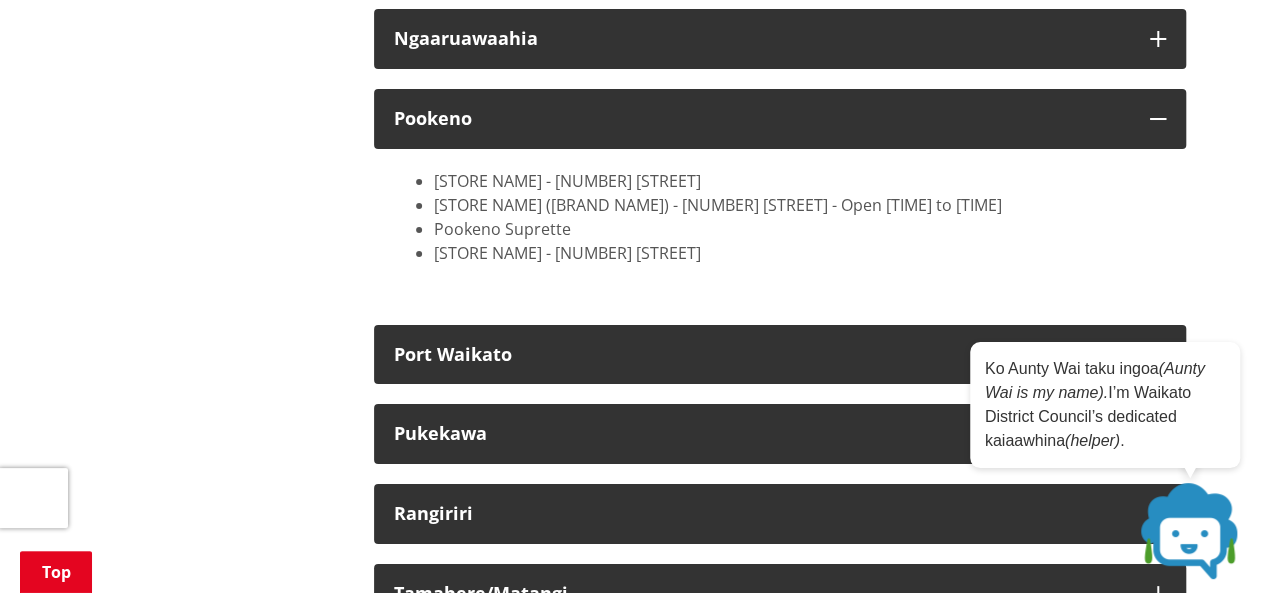 click on "More from this section
Rubbish and recycling
Rubbish and recycling services
Your weekly collection
What can go in kerbside recycling
Bins, pre-paid rubbish stickers and tags
Glen Murray recycling drop-off
Te Aakau recycling drop-off
Transfer stations
Illegal dumping
How to reduce our waste
Rubbish collection cost increase  From [DATE], rubbish collection costs increased from $[PRICE] to $[PRICE] for rubbish bags, and from $[PRICE] to $[PRICE] for wheelie bins.  You'll need to use two blue stickers for each rubbish bag or two yellow tags for a wheelie bin to meet this price increase. This excludes [CITY] that has separate waste services to the rest of the district.  New stickers and tags will be available from Council and retailers in August. The new rubbish bag stickers will be PINK ($[PRICE]) and the new wheelie bin tags will be GREEN ($[PRICE]). [CITY] District Council" at bounding box center [633, -571] 